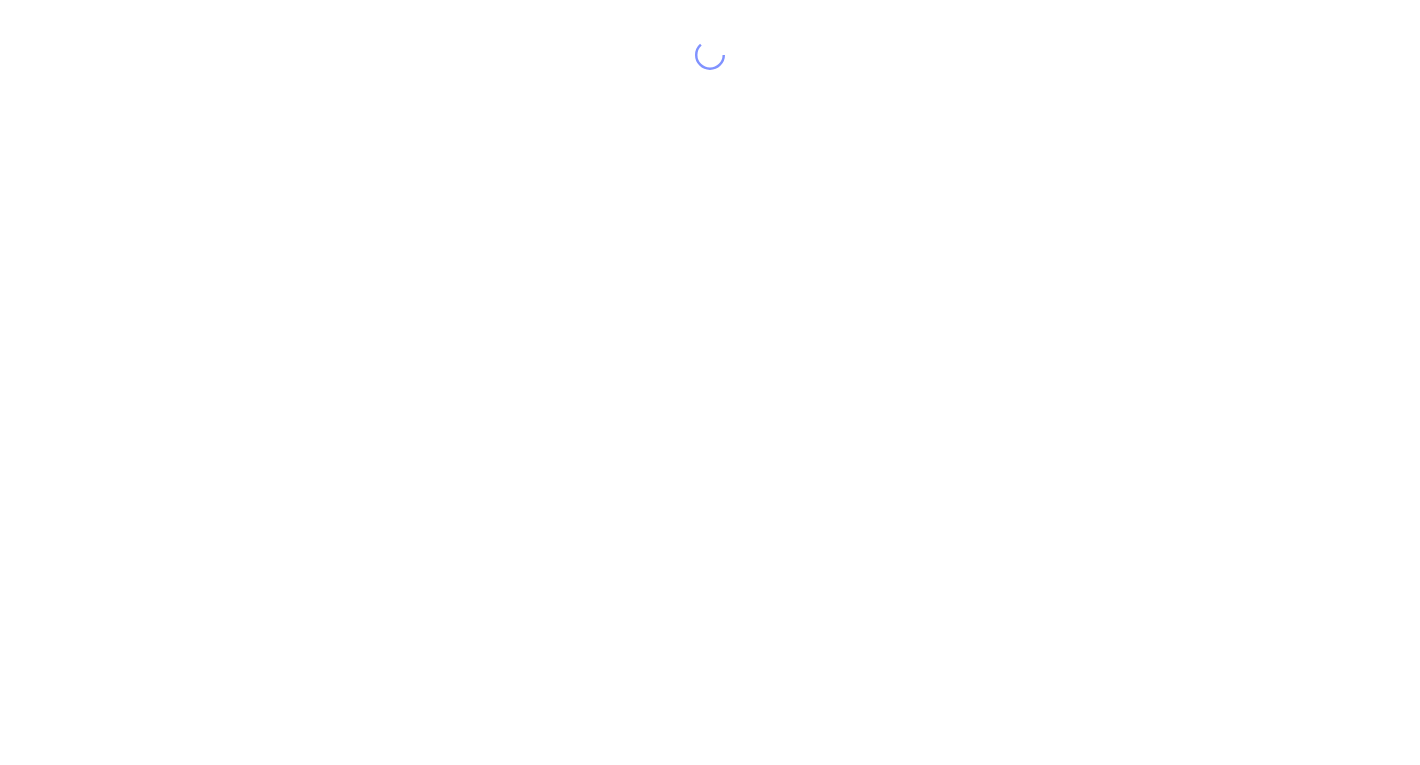 scroll, scrollTop: 0, scrollLeft: 0, axis: both 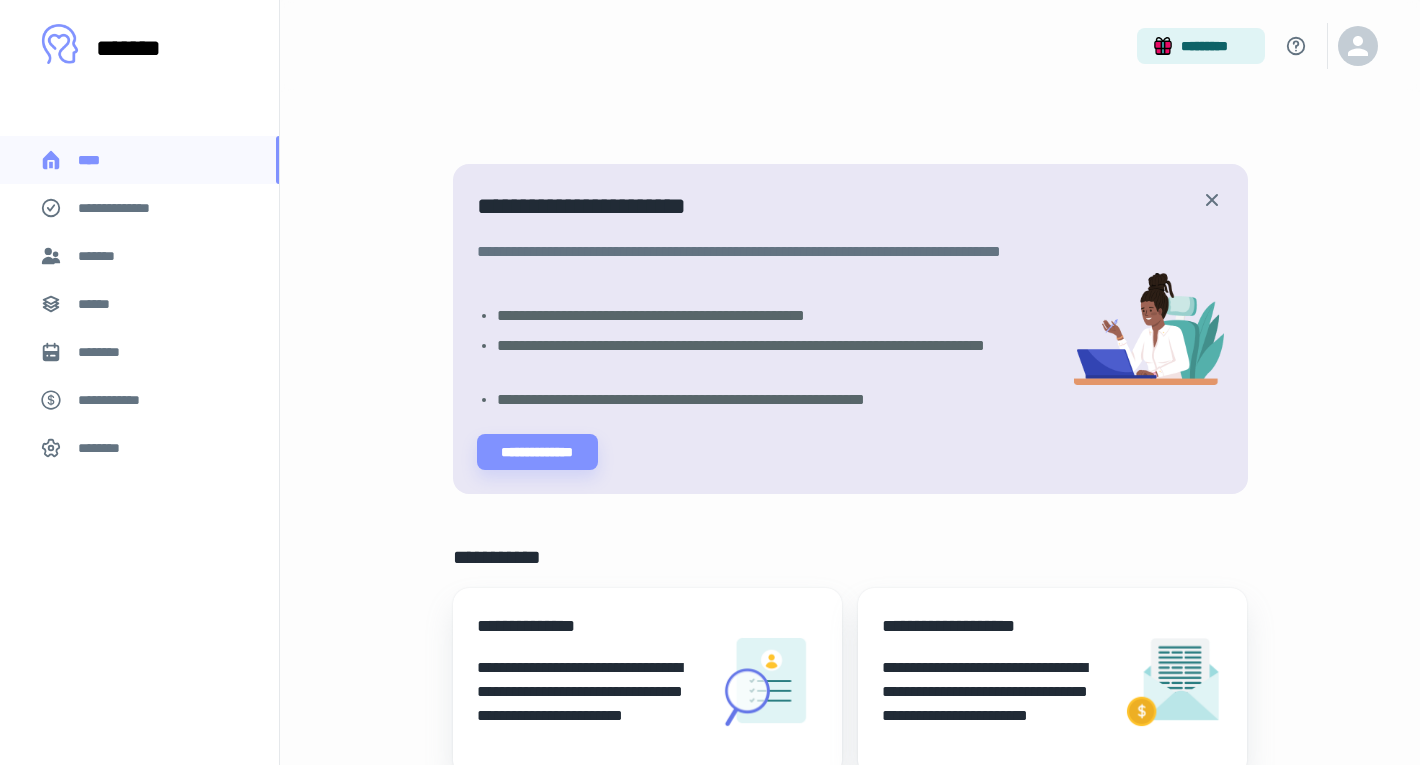 click on "********" at bounding box center [139, 352] 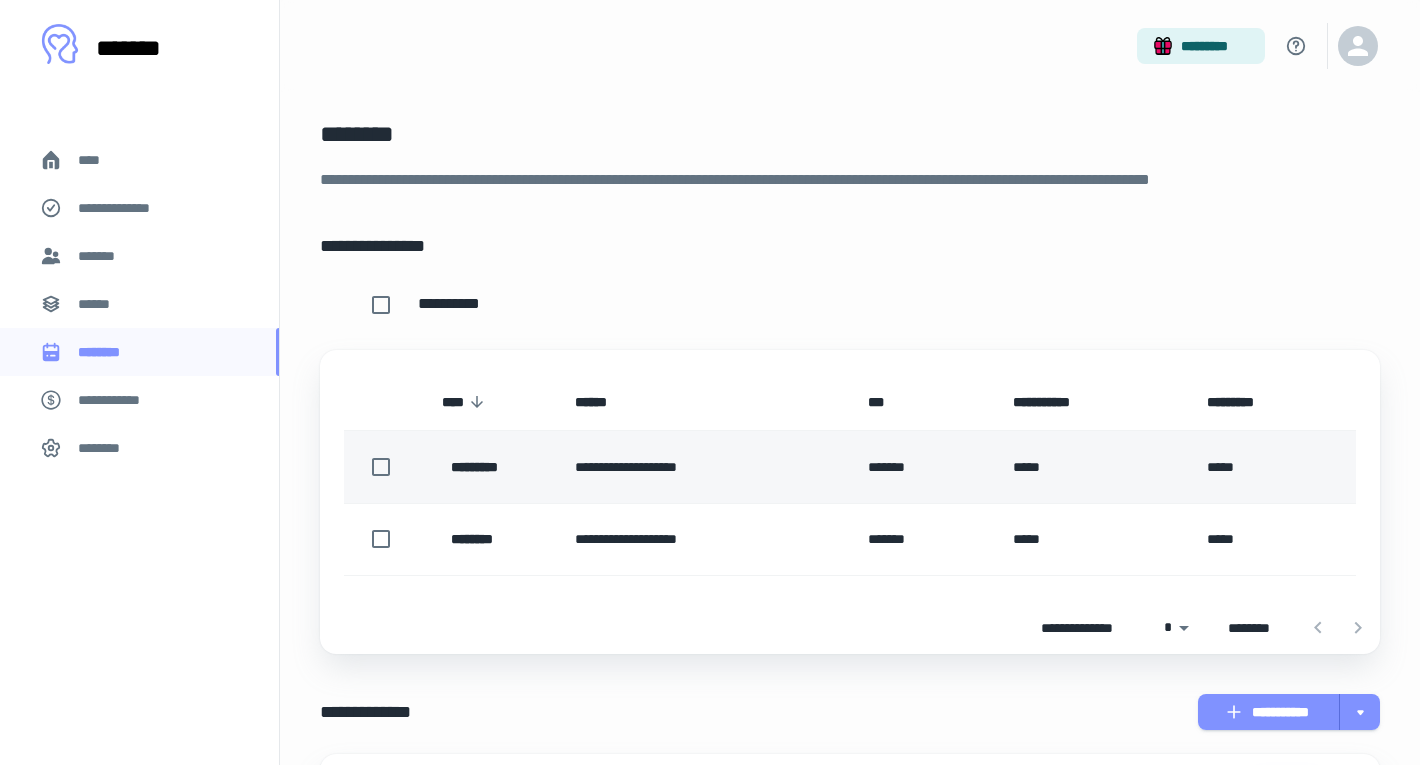 scroll, scrollTop: 55, scrollLeft: 0, axis: vertical 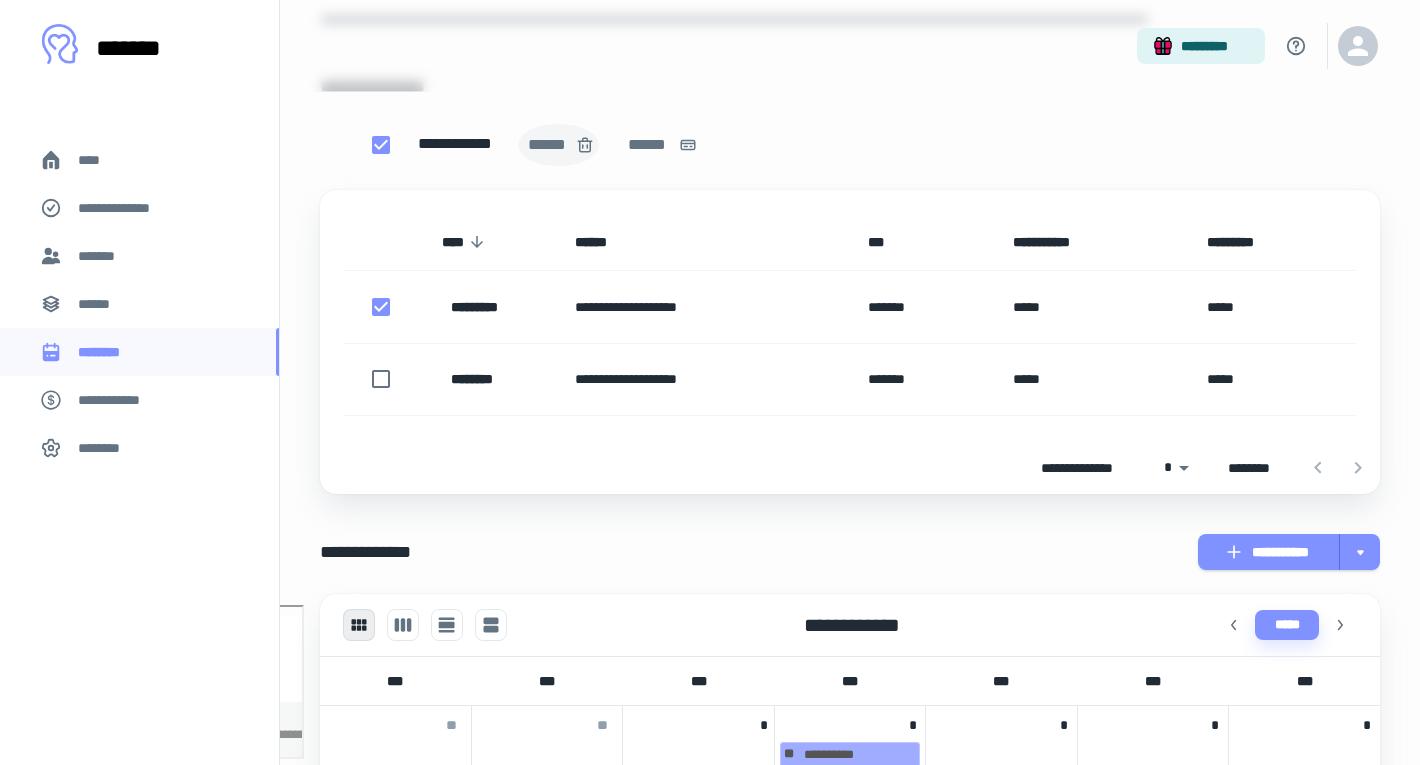 click on "******" at bounding box center [549, 145] 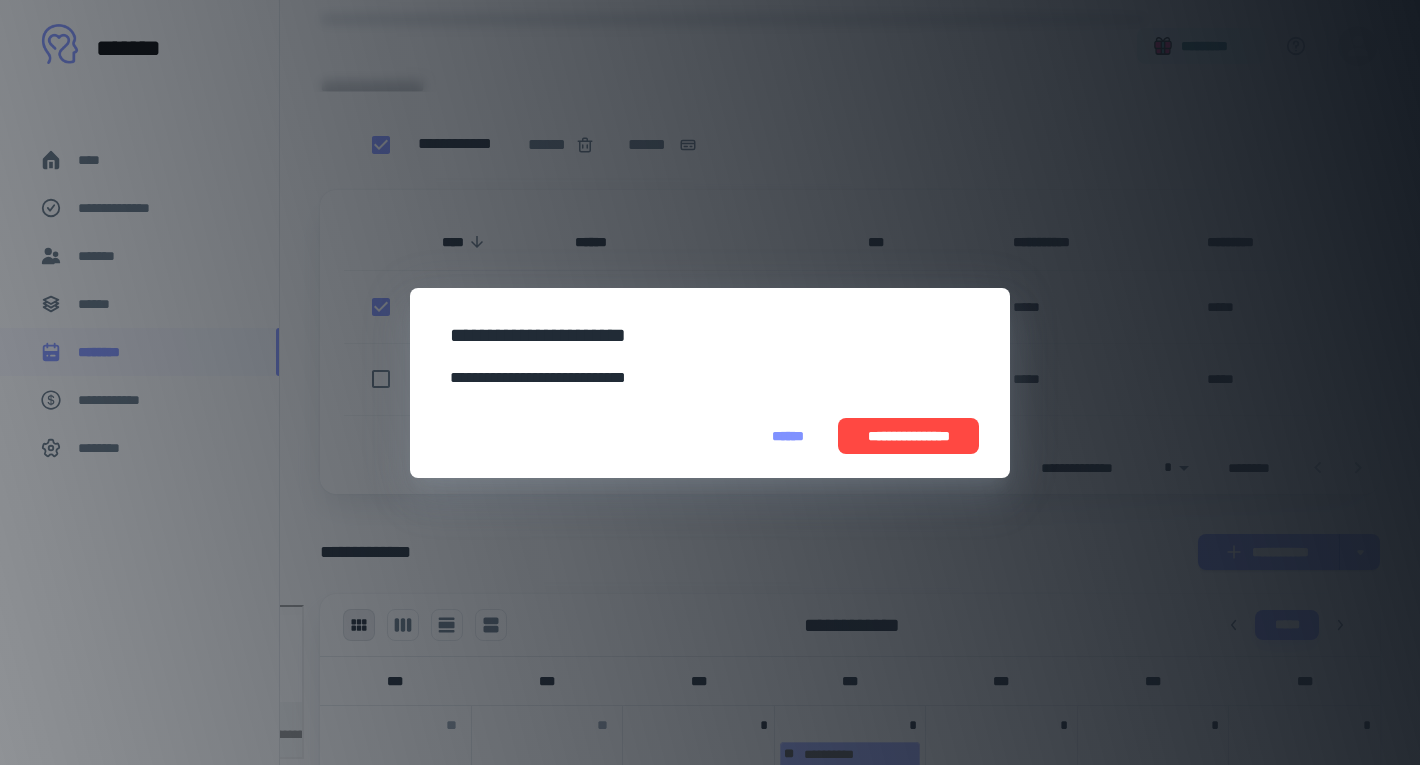 click on "**********" at bounding box center [908, 436] 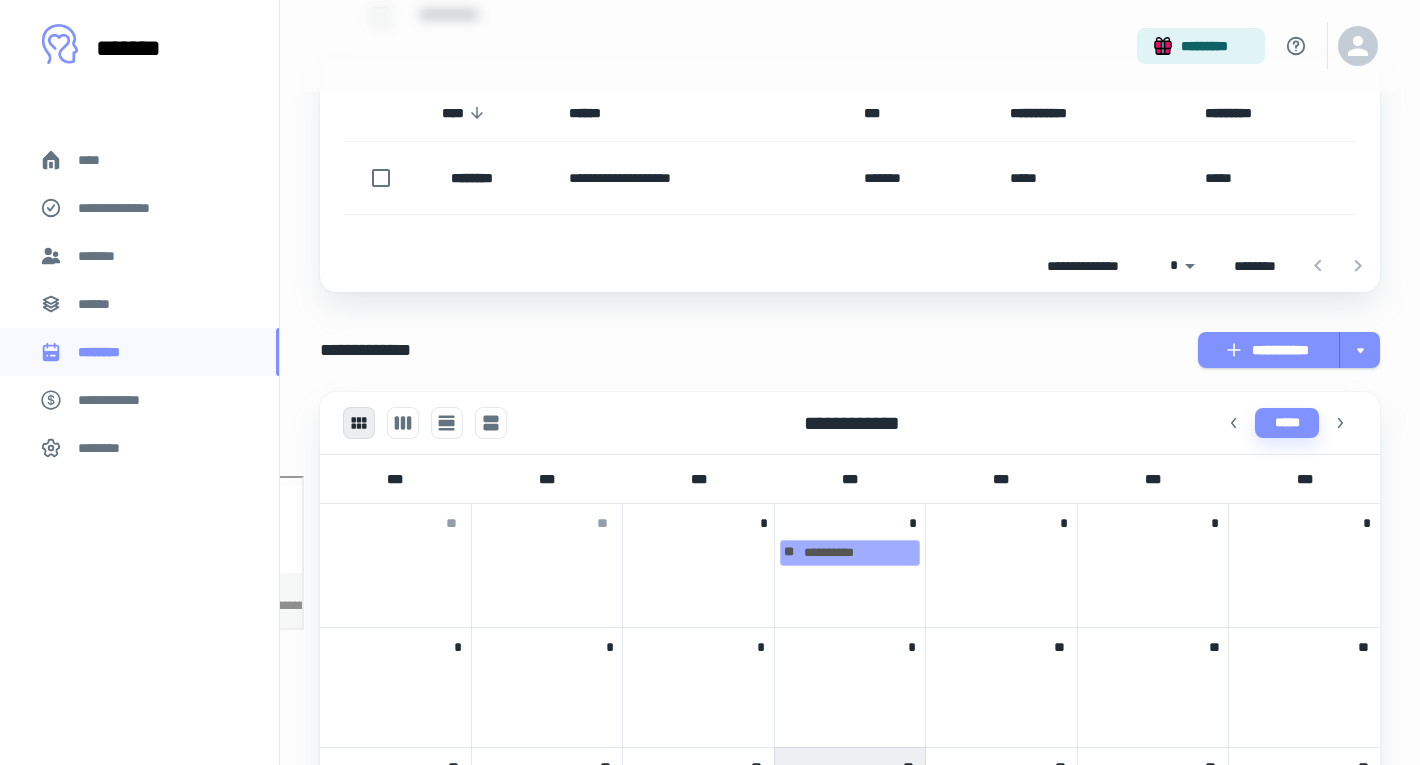 scroll, scrollTop: 290, scrollLeft: 0, axis: vertical 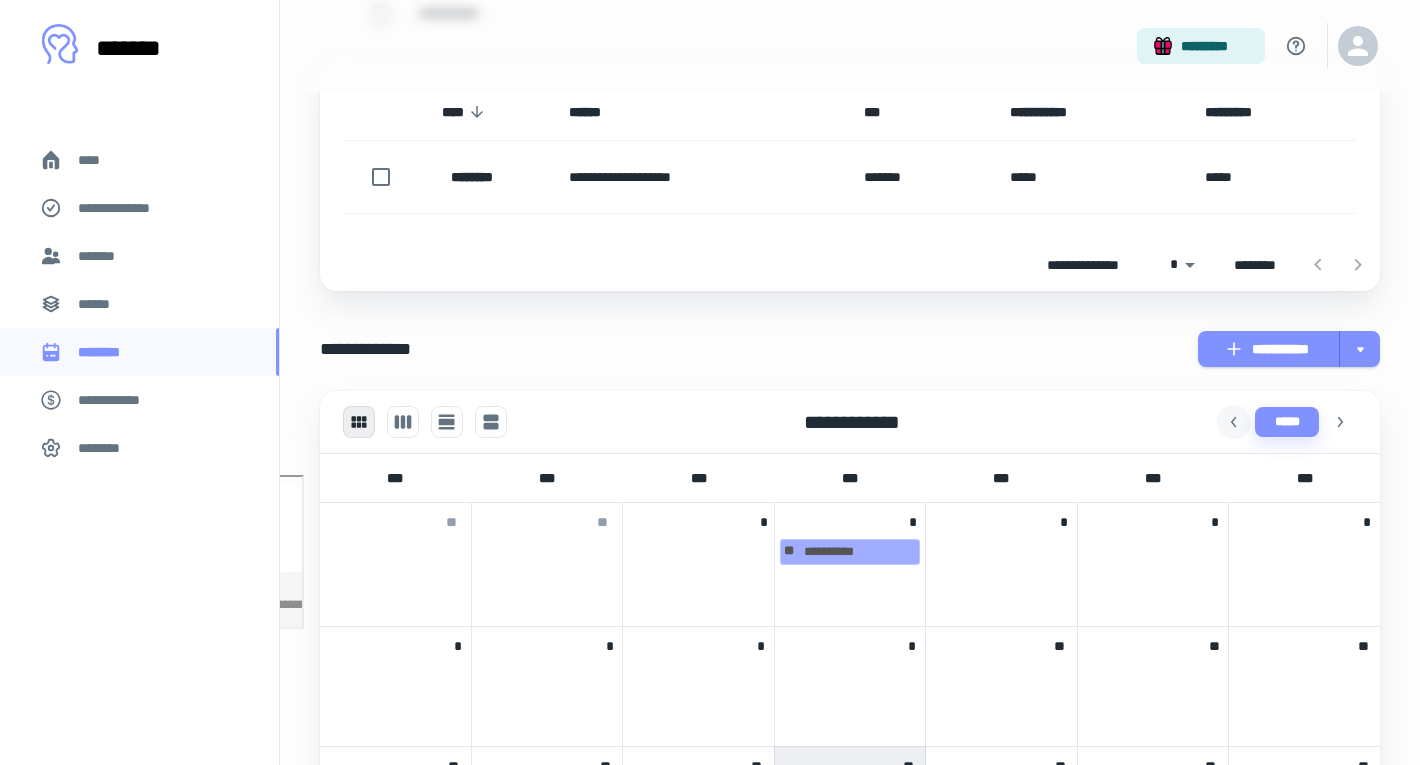 click 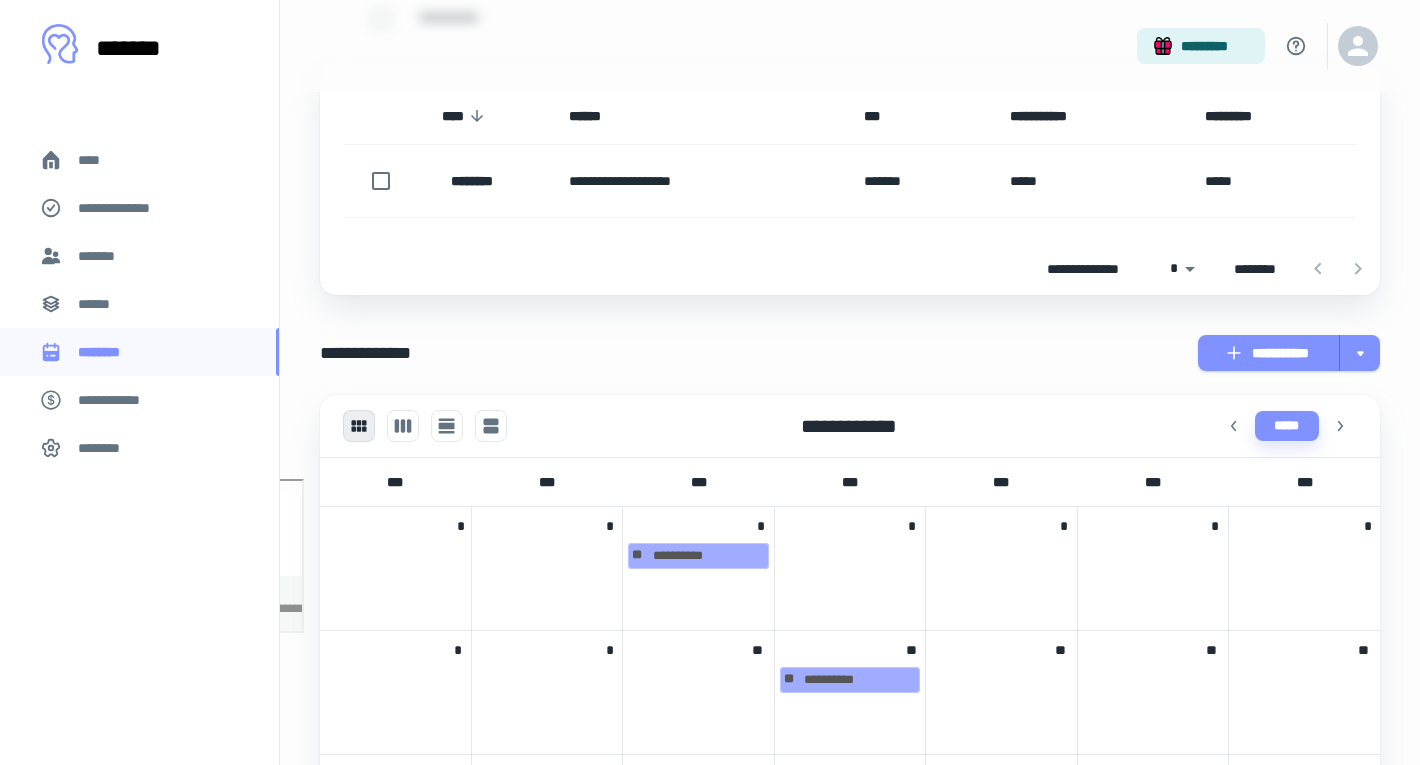 scroll, scrollTop: 282, scrollLeft: 0, axis: vertical 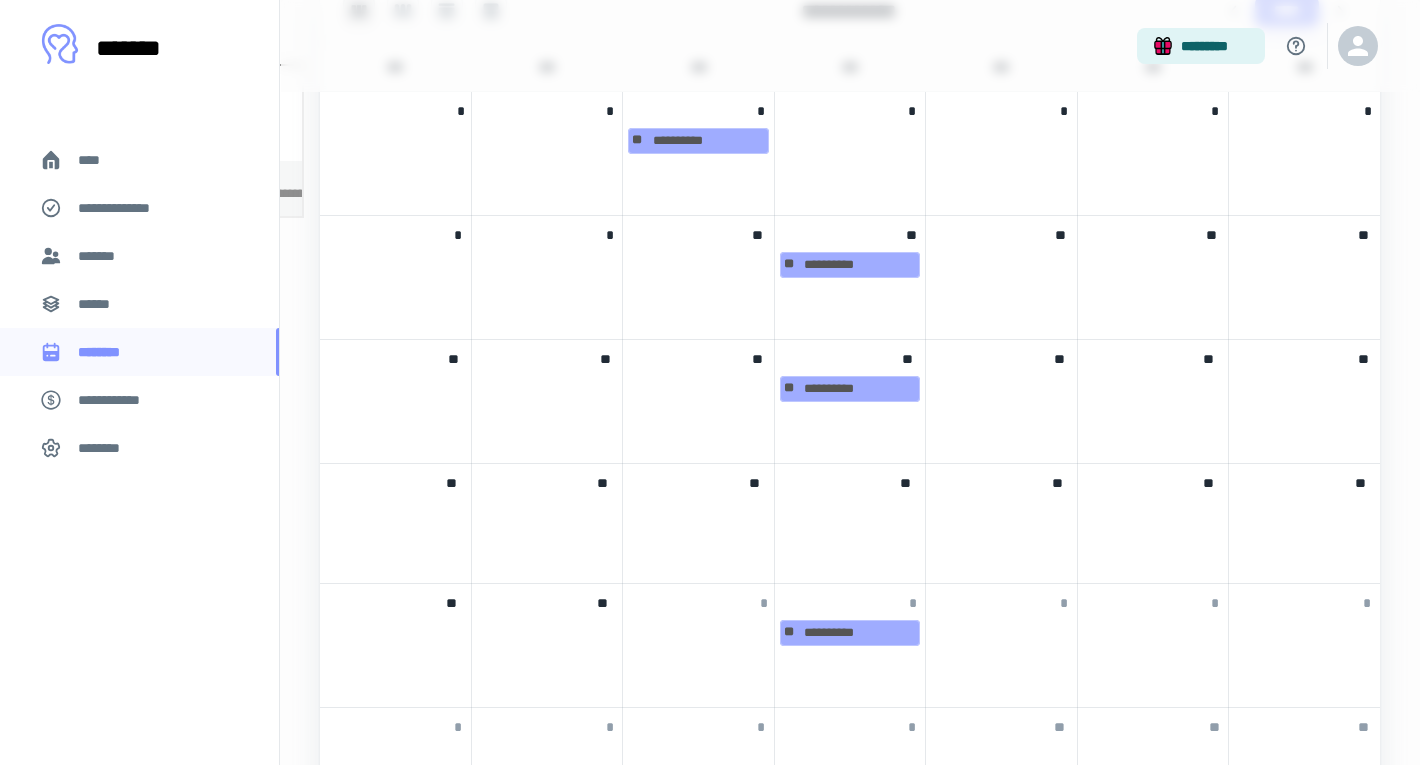 click at bounding box center [850, 511] 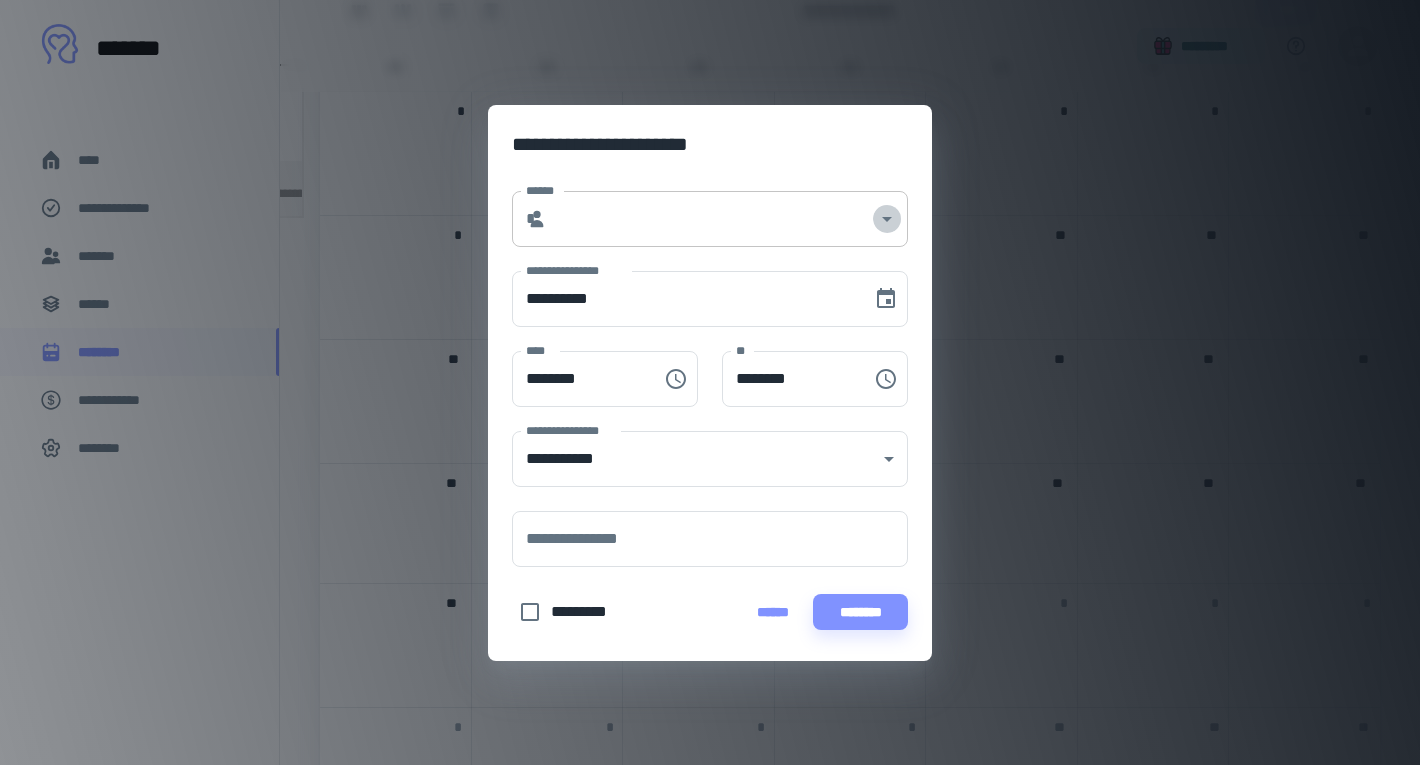click 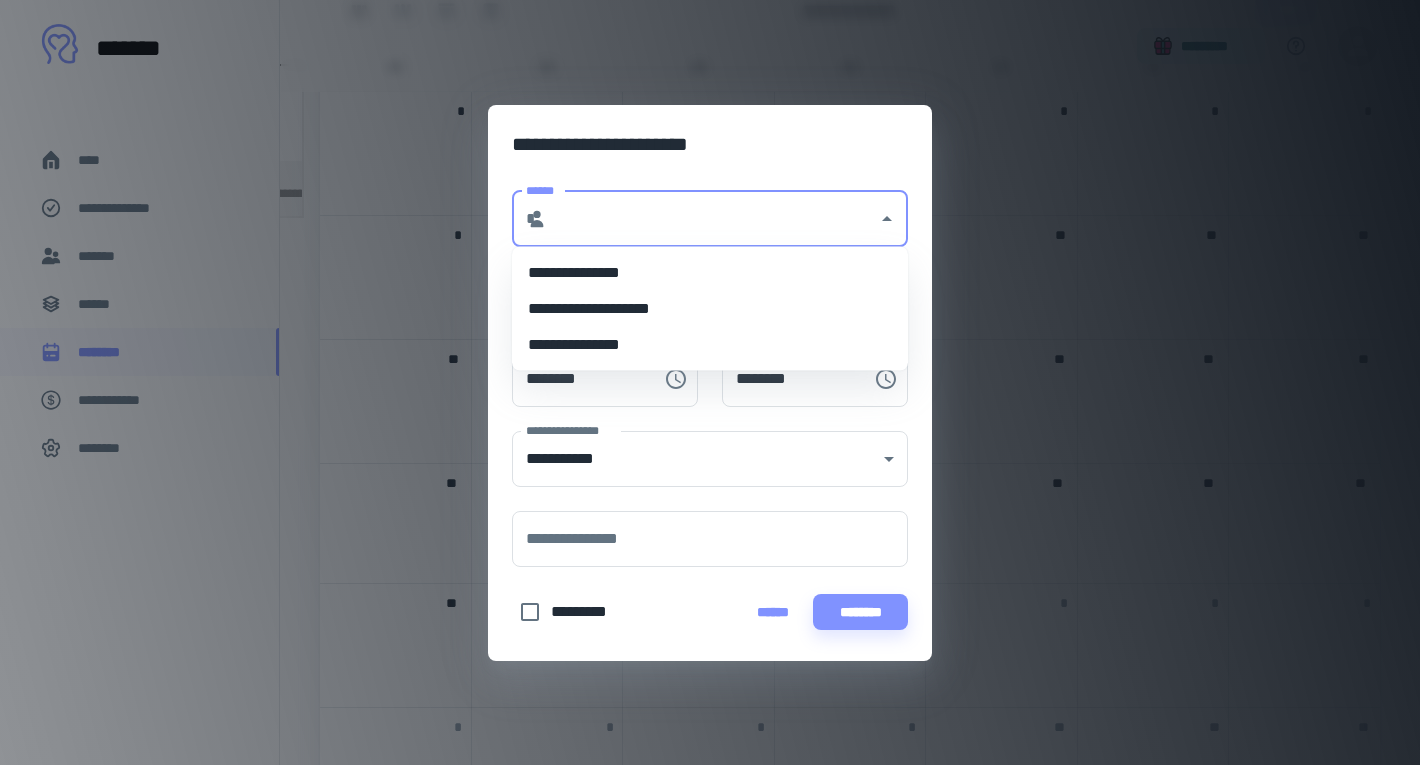 click on "**********" at bounding box center (710, 309) 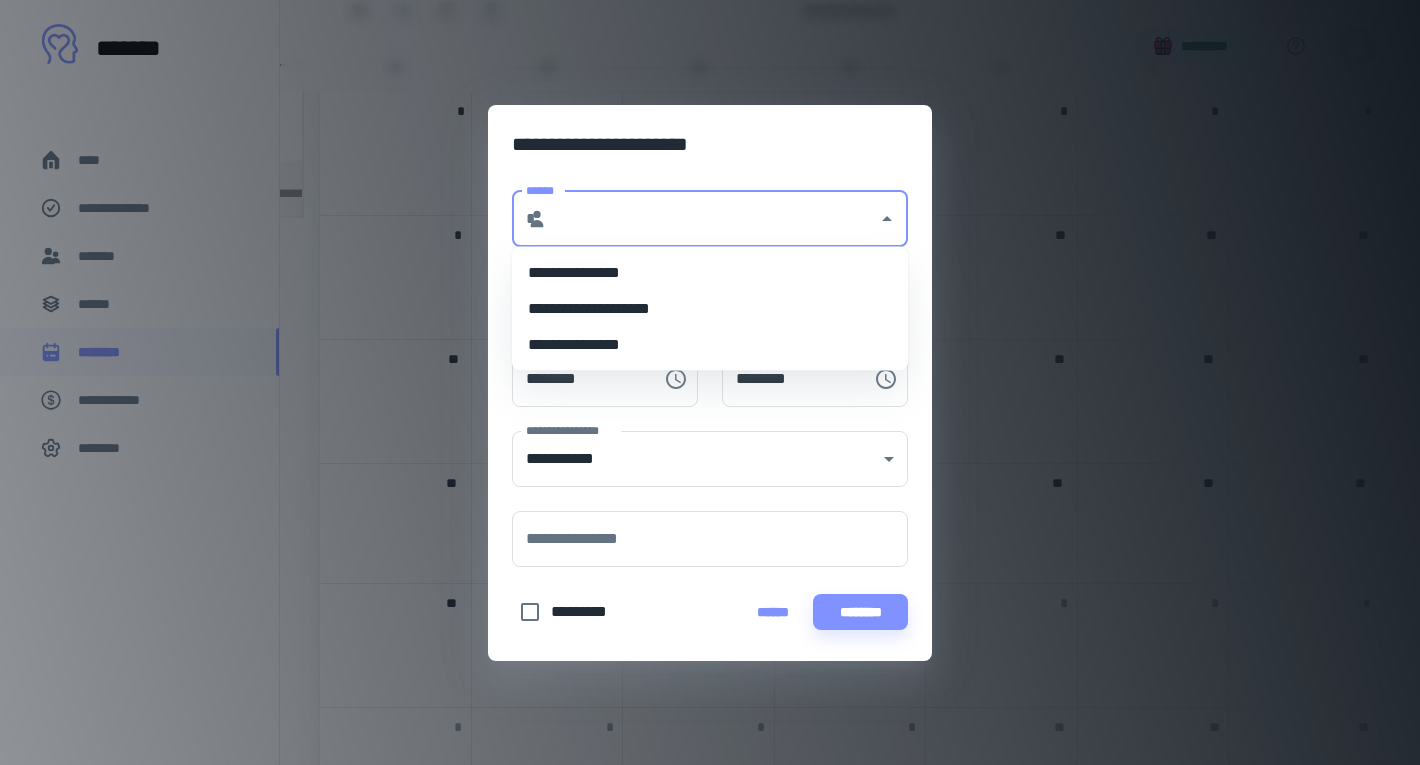 type on "**********" 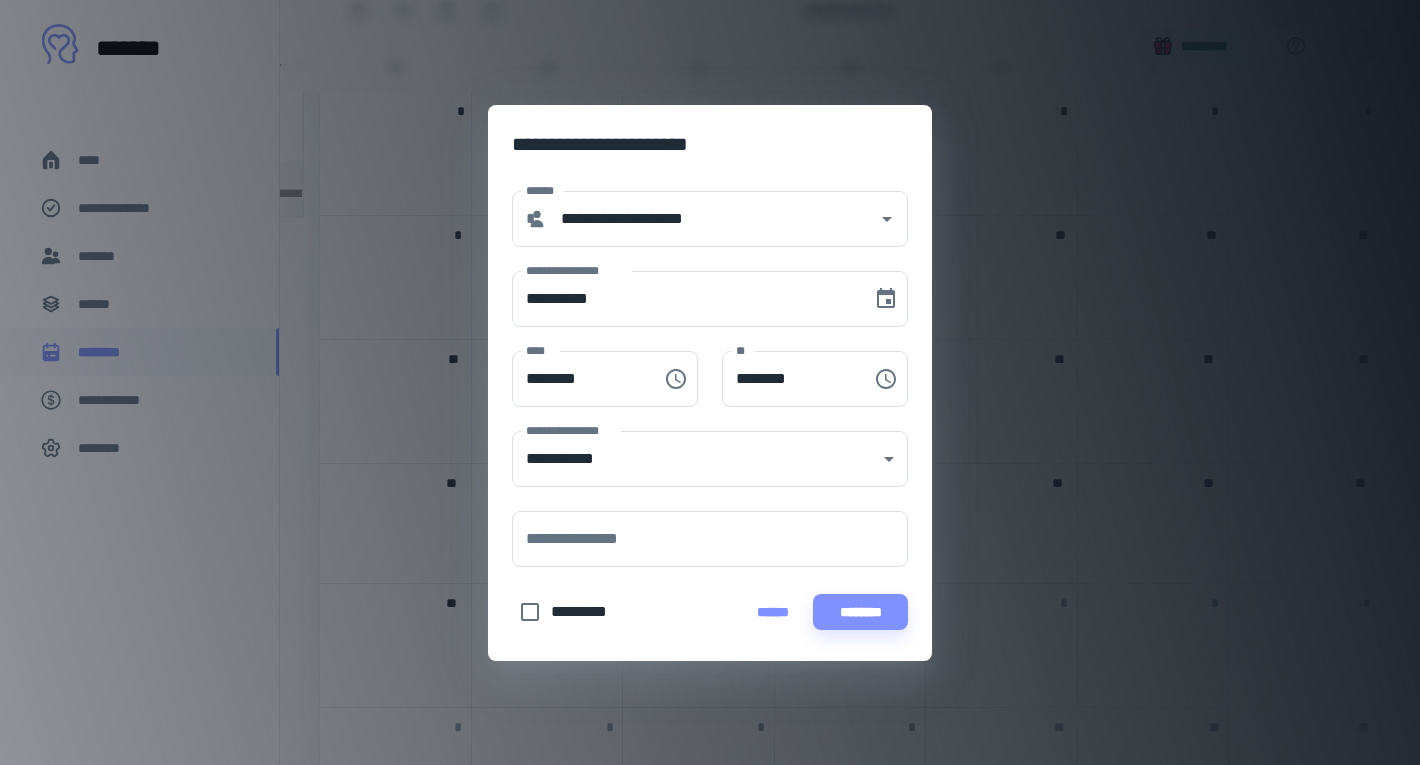 click on "**********" at bounding box center [710, 382] 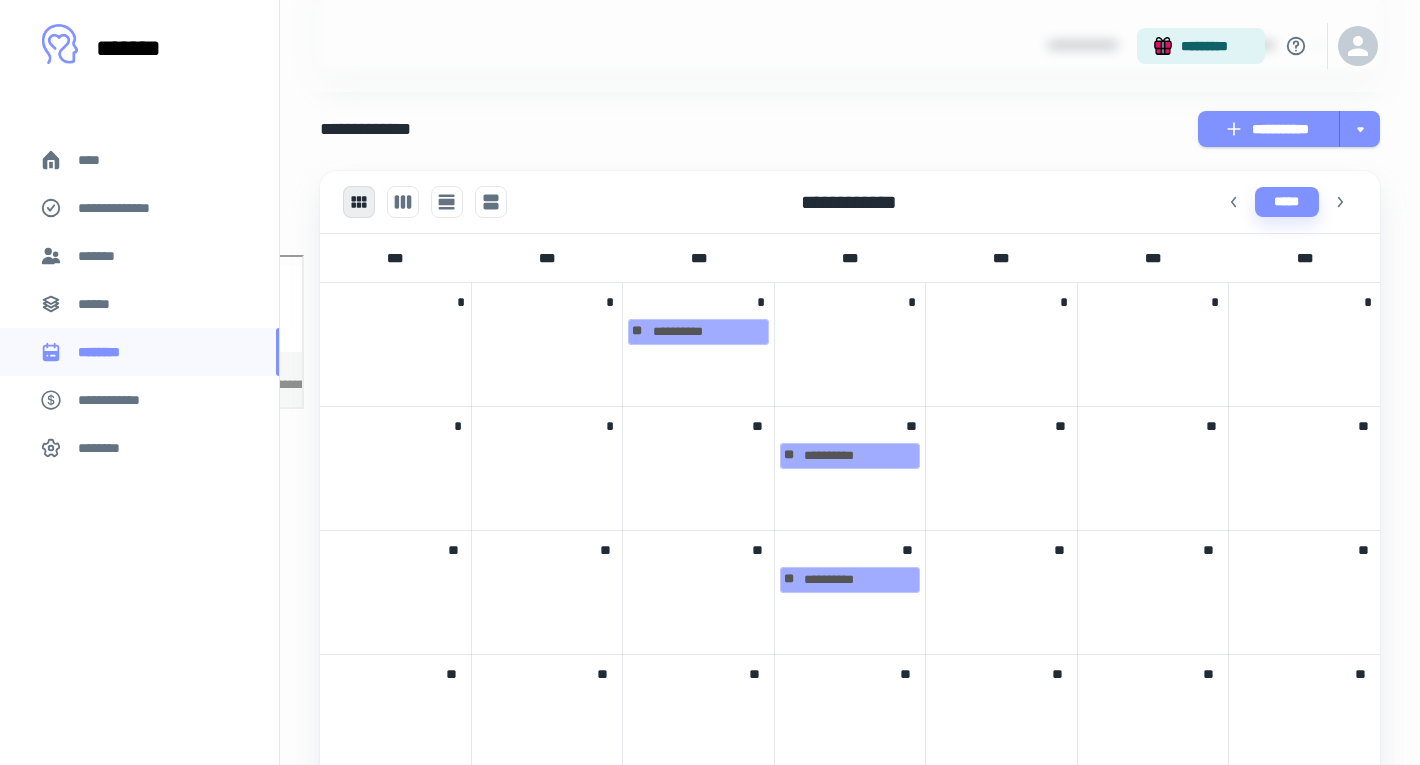 scroll, scrollTop: 509, scrollLeft: 0, axis: vertical 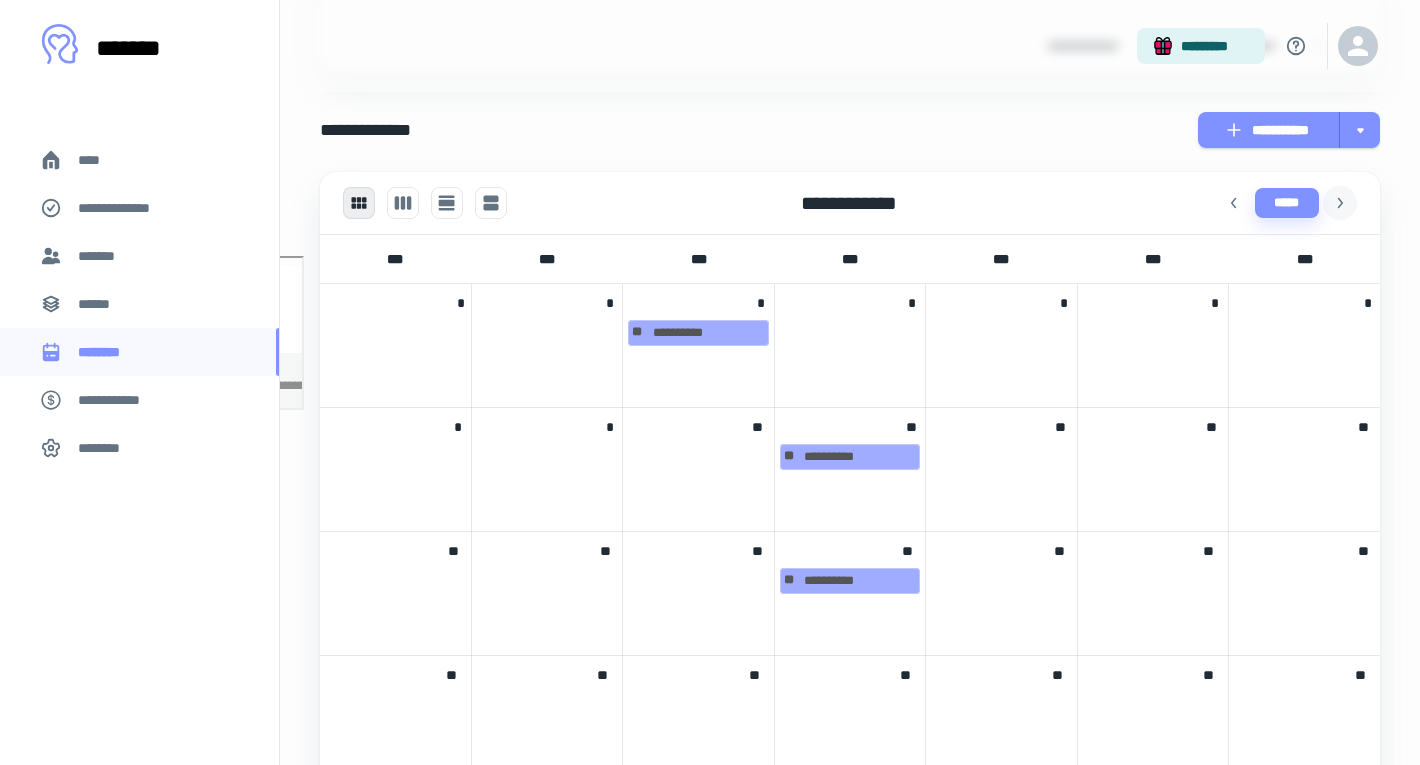click 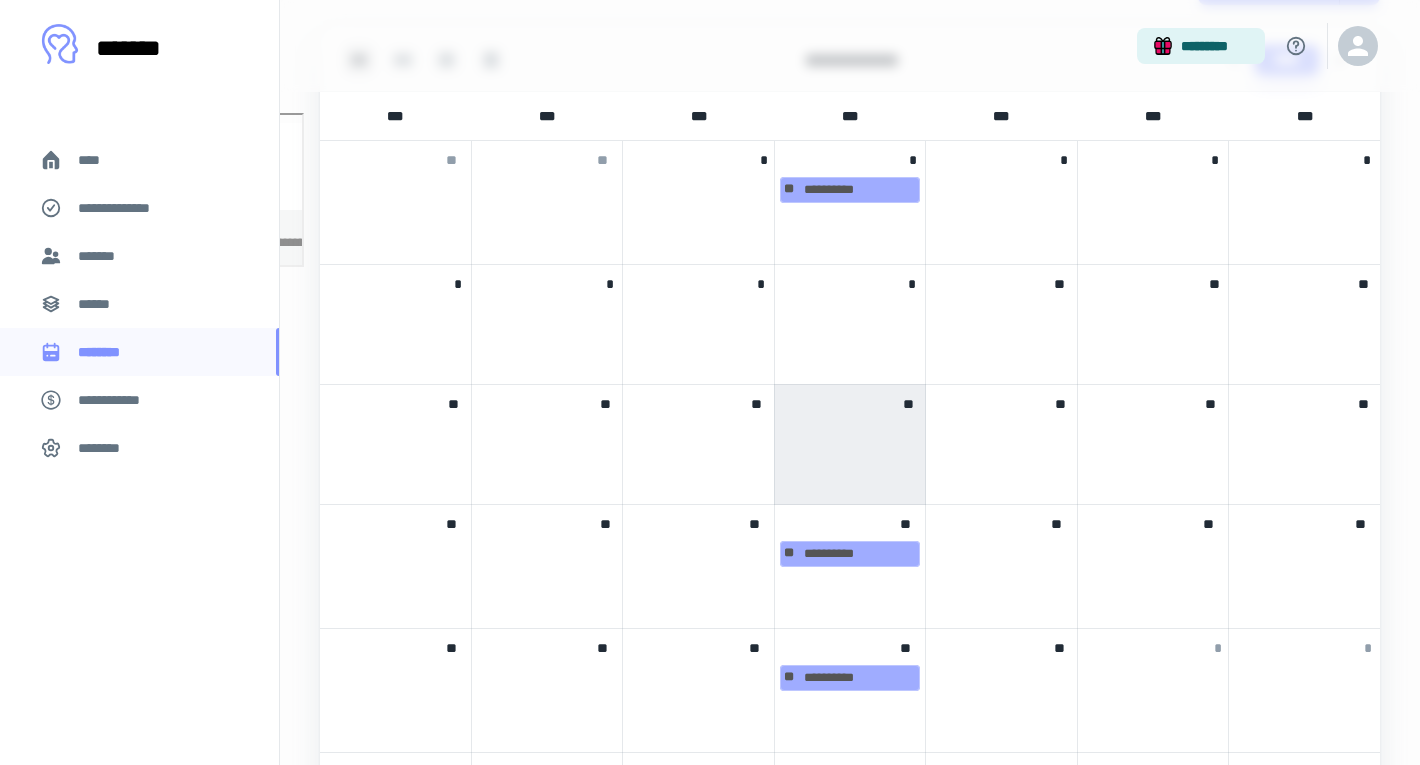 scroll, scrollTop: 661, scrollLeft: 0, axis: vertical 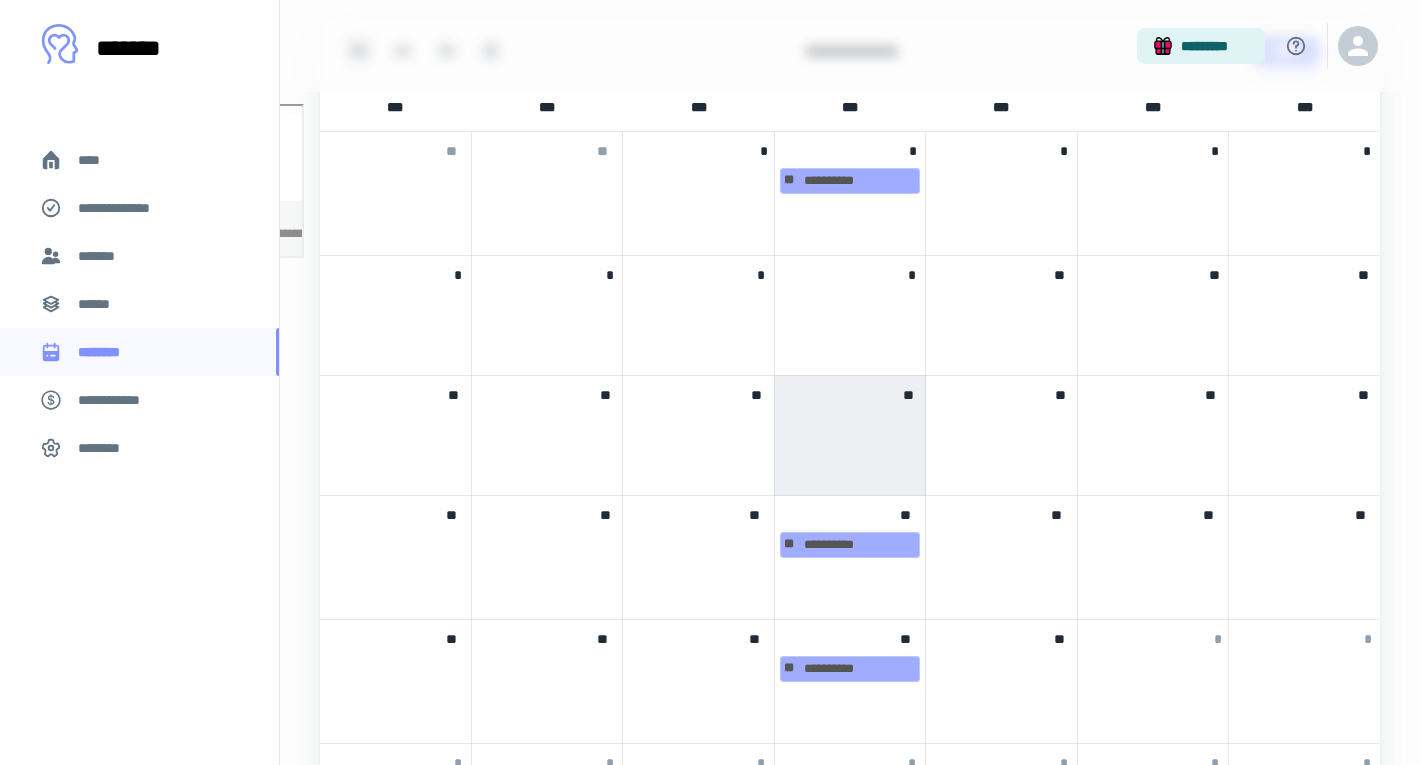 click on "**" at bounding box center [850, 435] 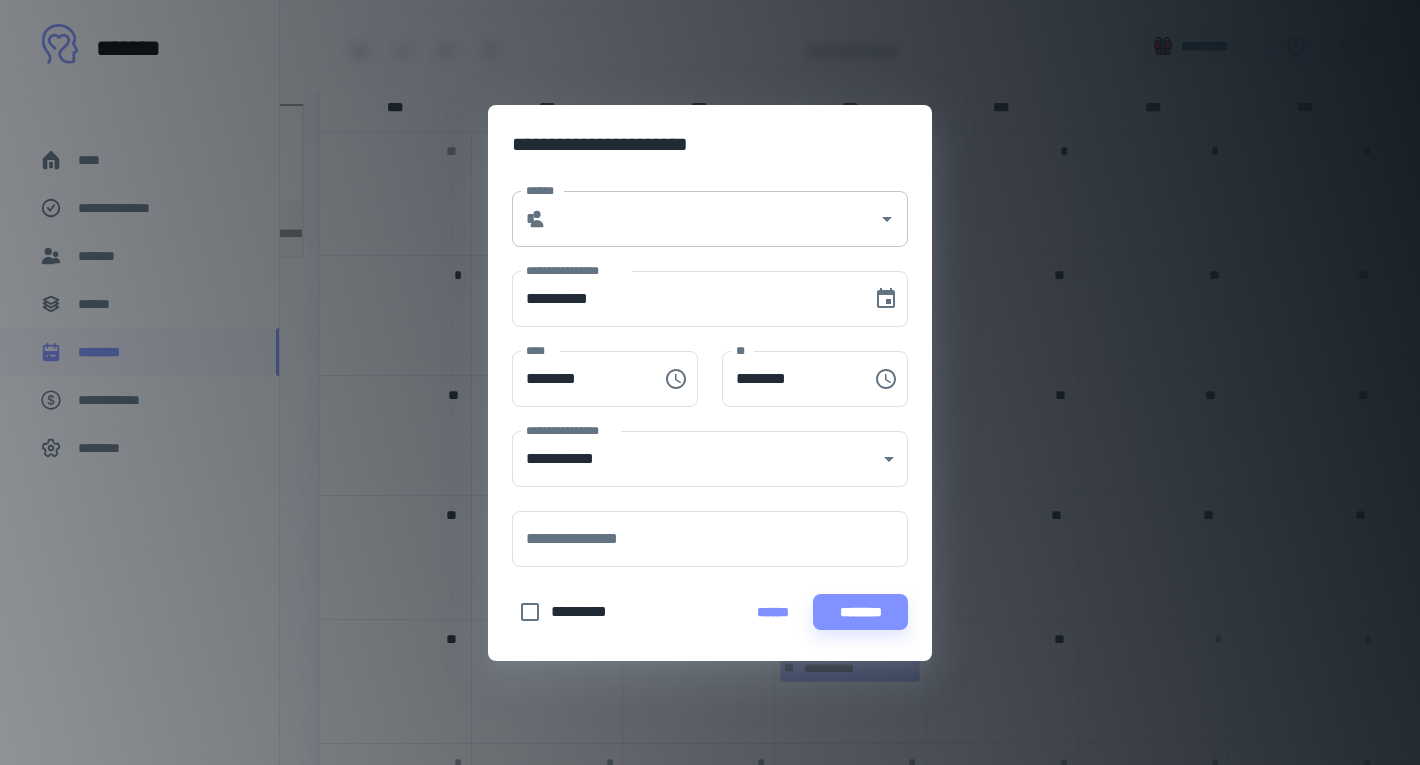 click on "******" at bounding box center [712, 219] 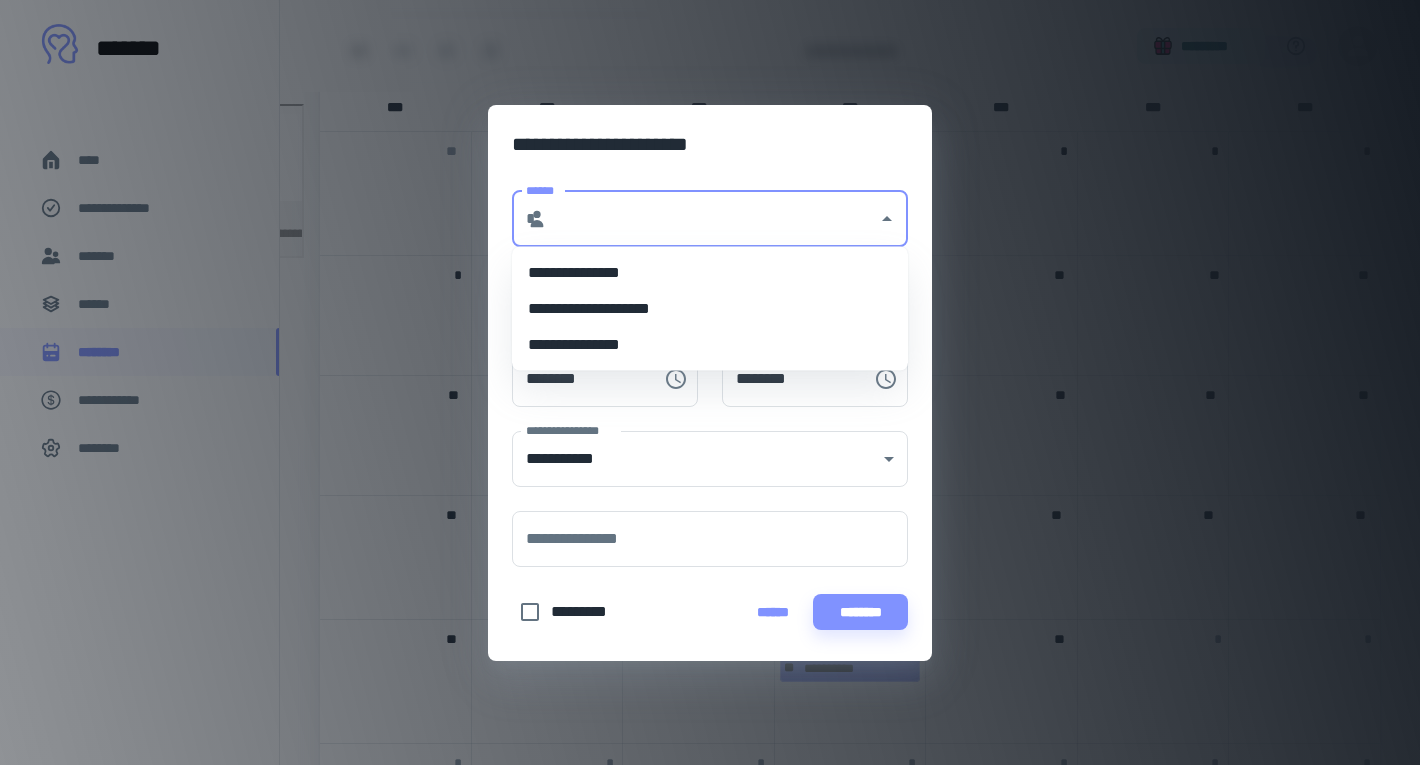 click on "**********" at bounding box center (710, 309) 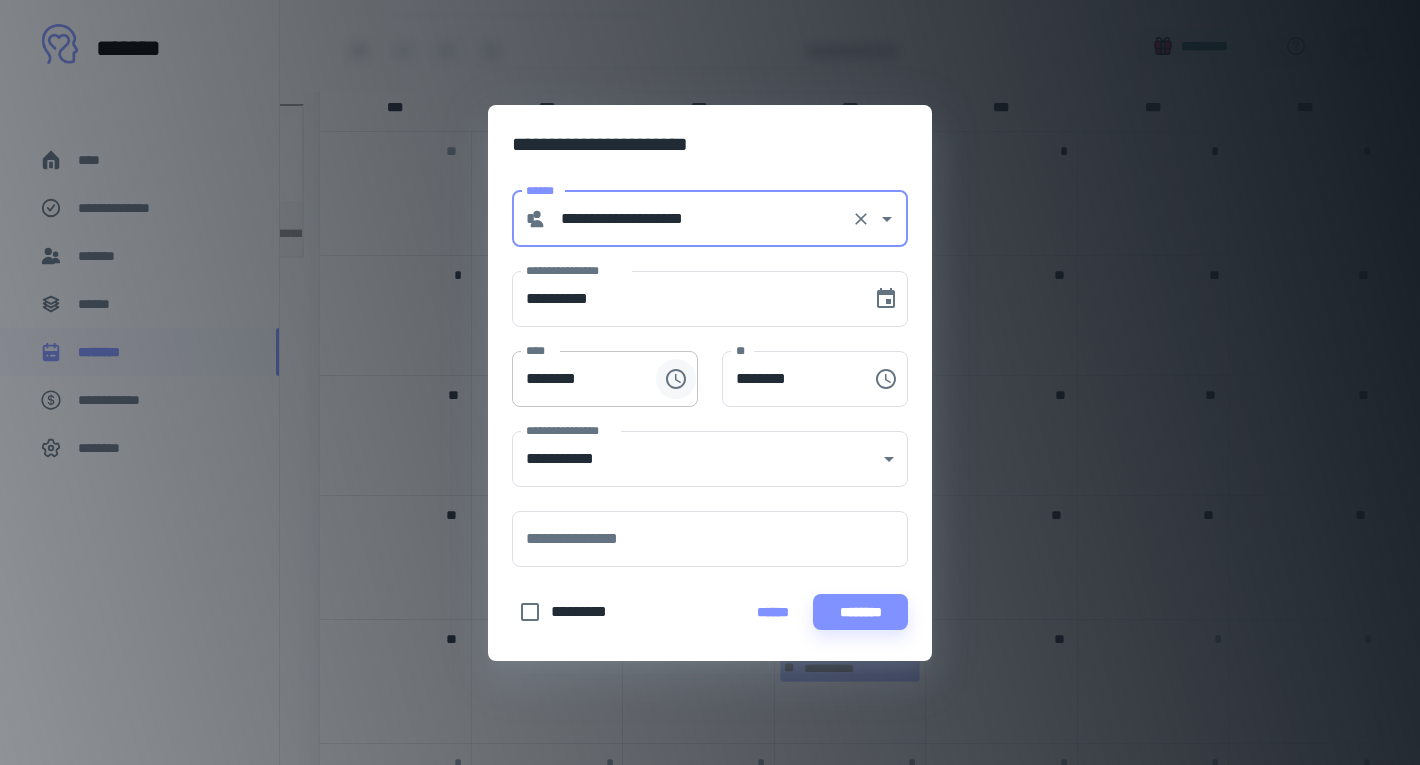 click 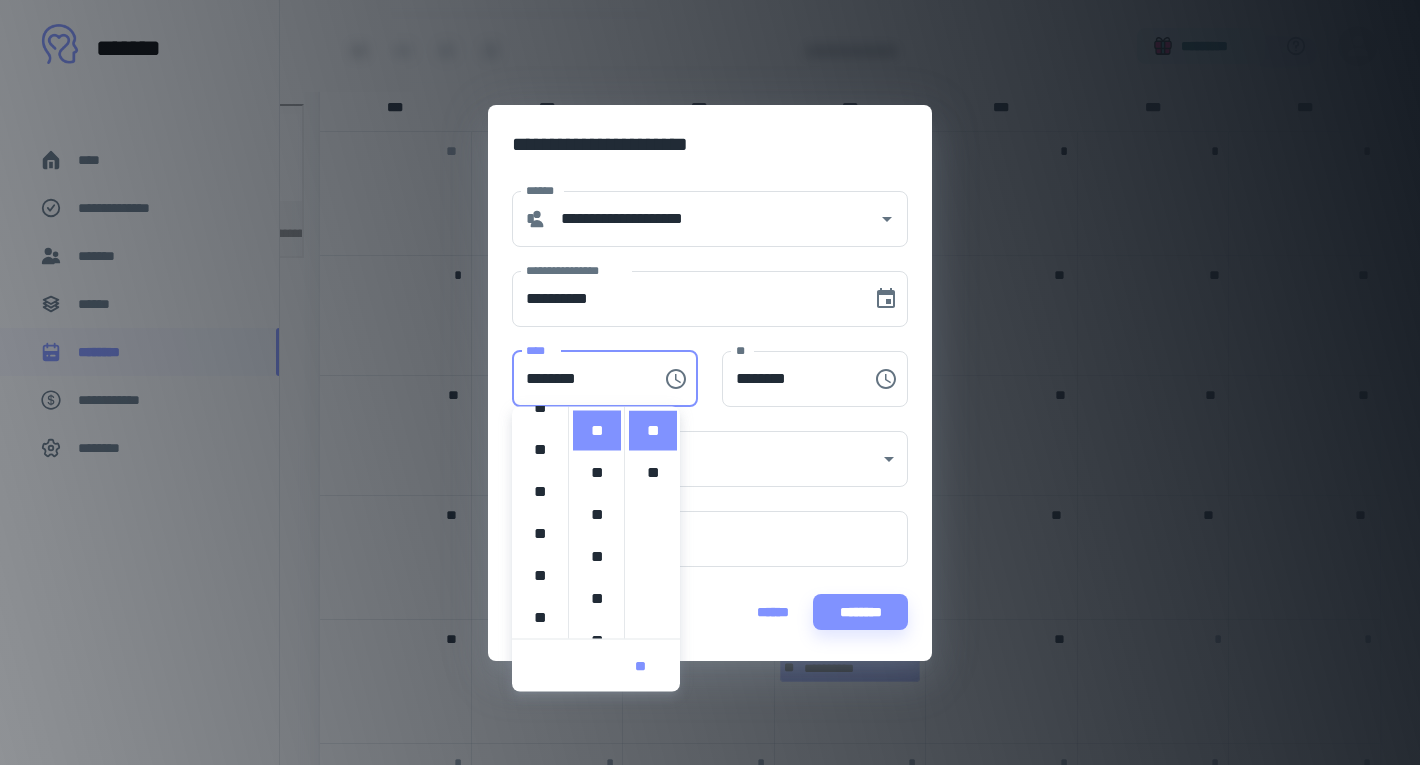 scroll, scrollTop: 0, scrollLeft: 0, axis: both 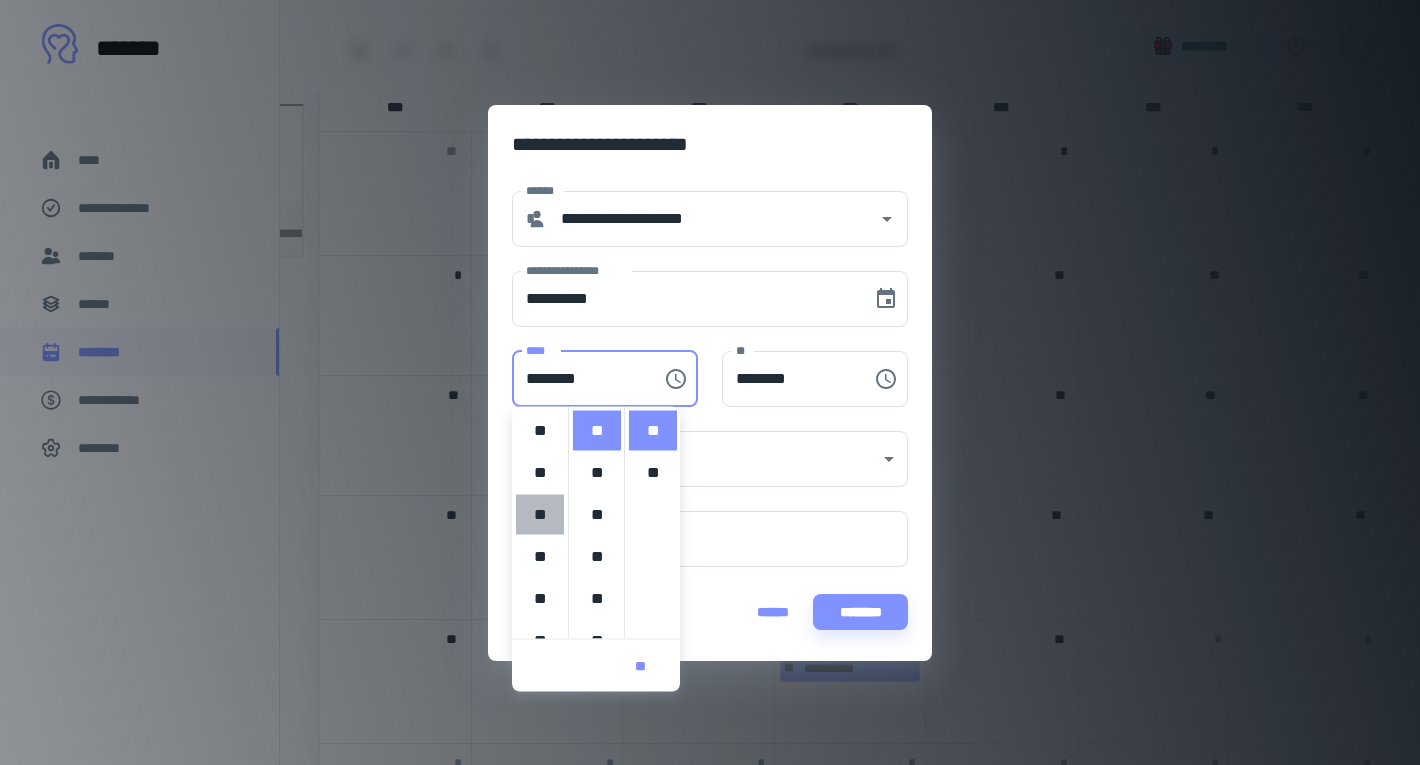 click on "**" at bounding box center (540, 515) 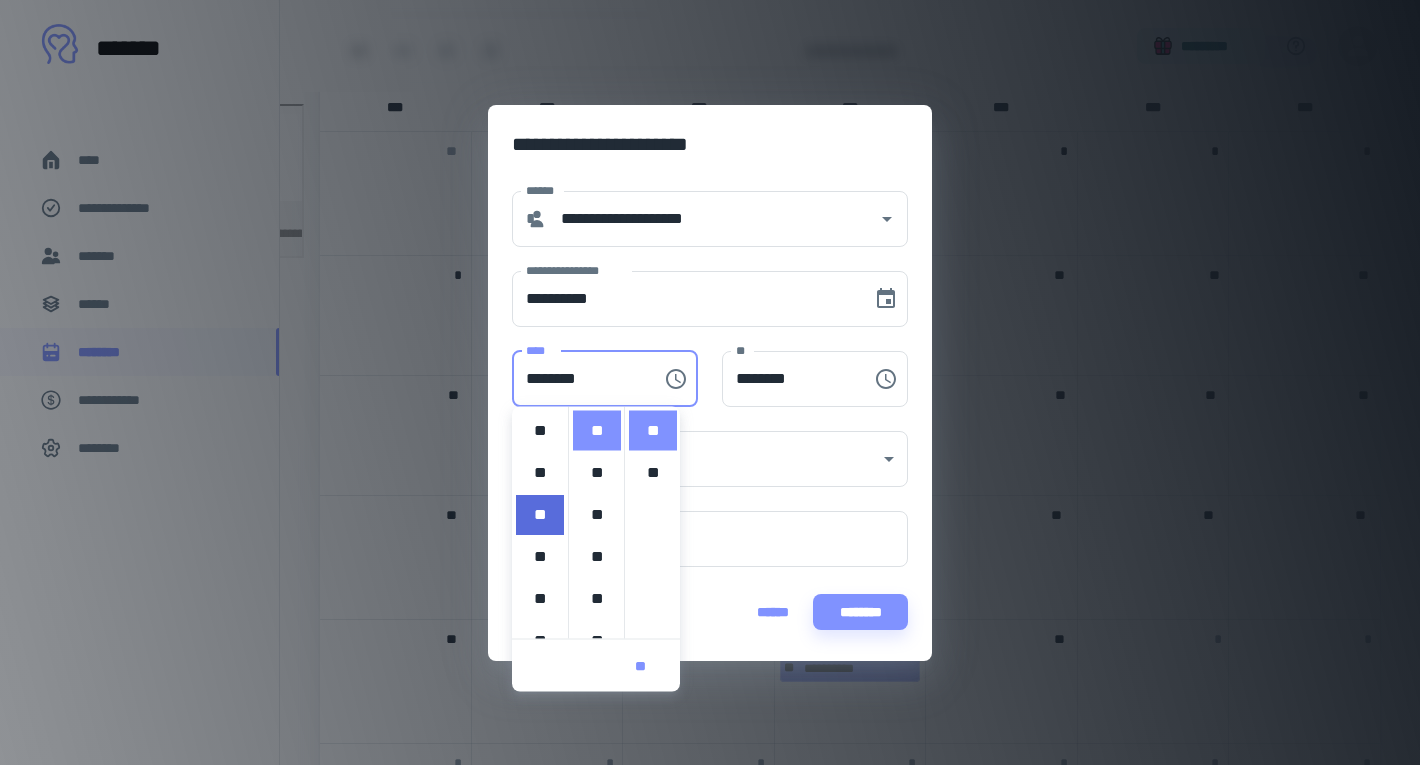type on "********" 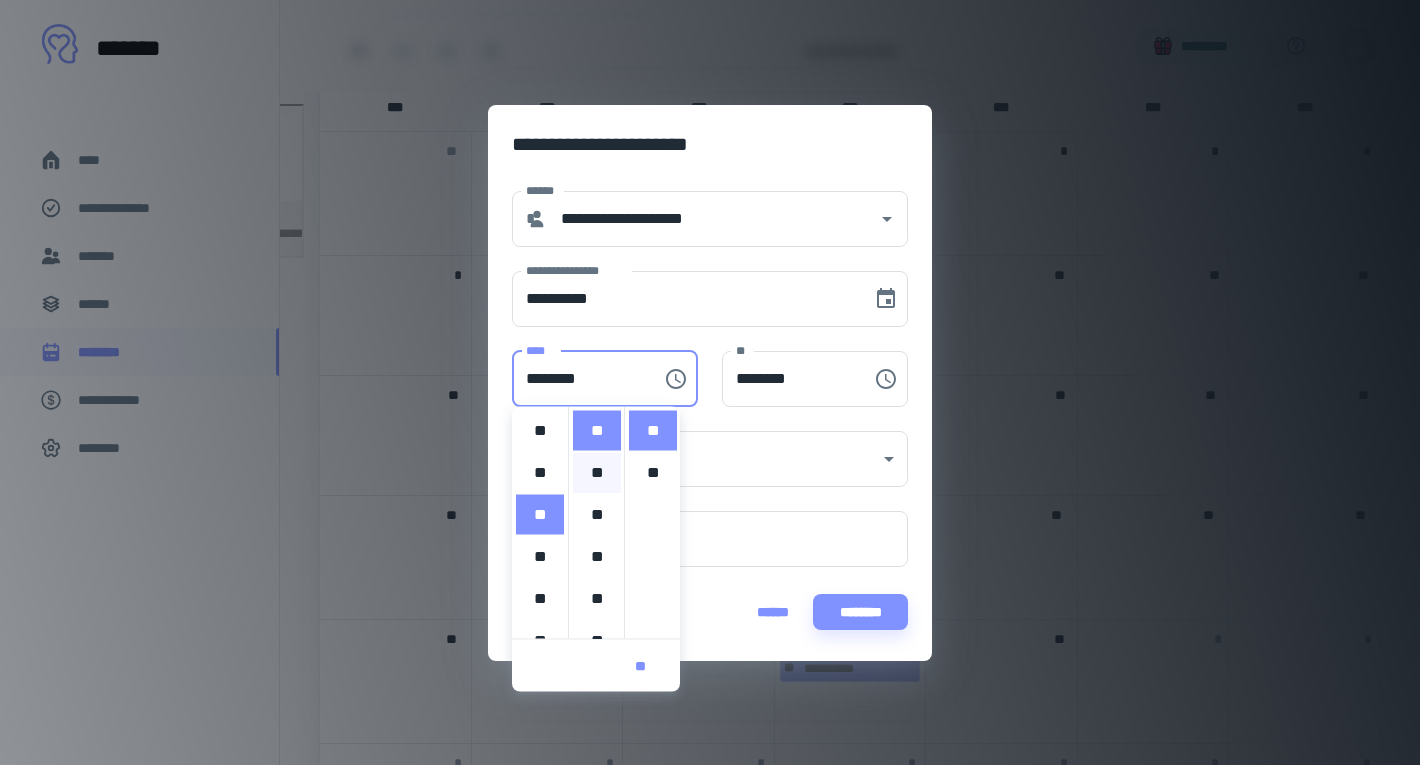 scroll, scrollTop: 58, scrollLeft: 0, axis: vertical 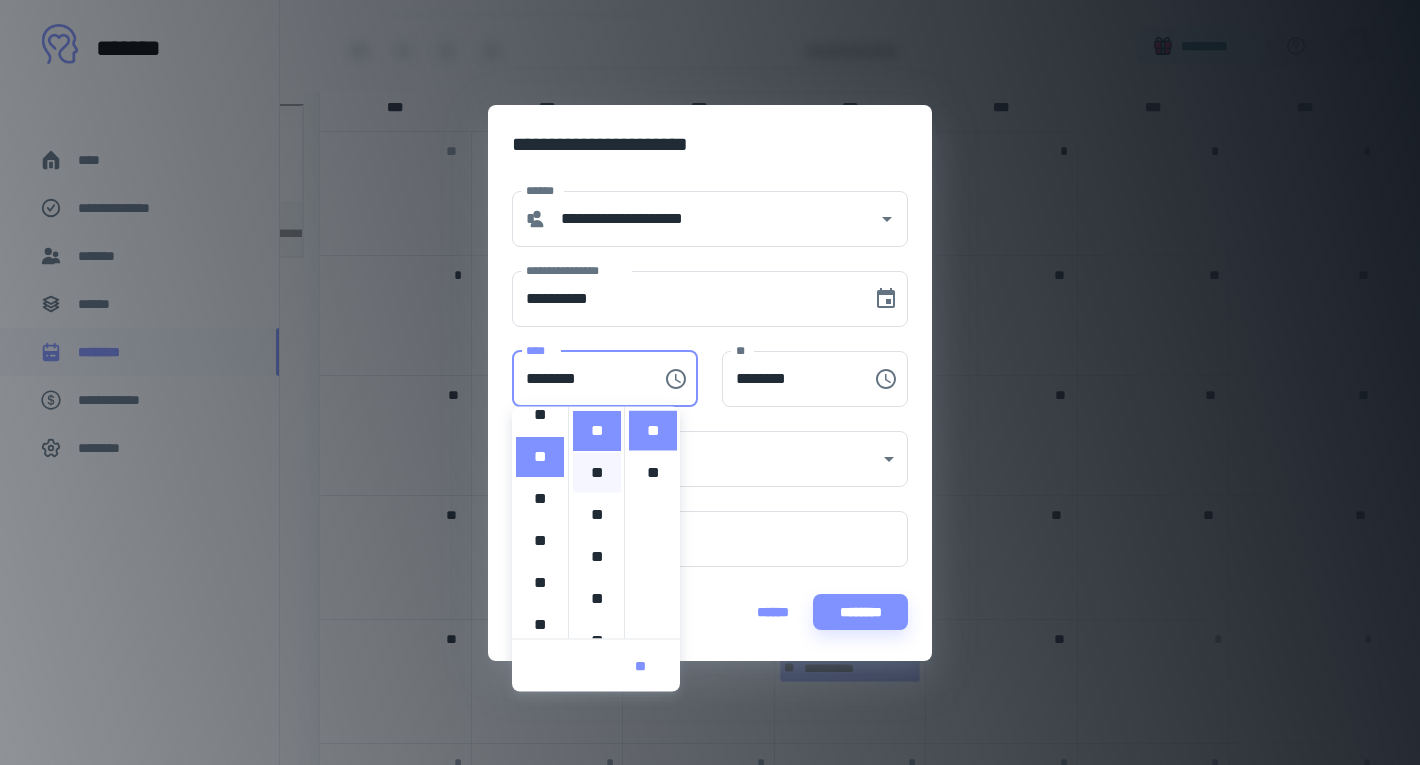 click on "**" at bounding box center (597, 473) 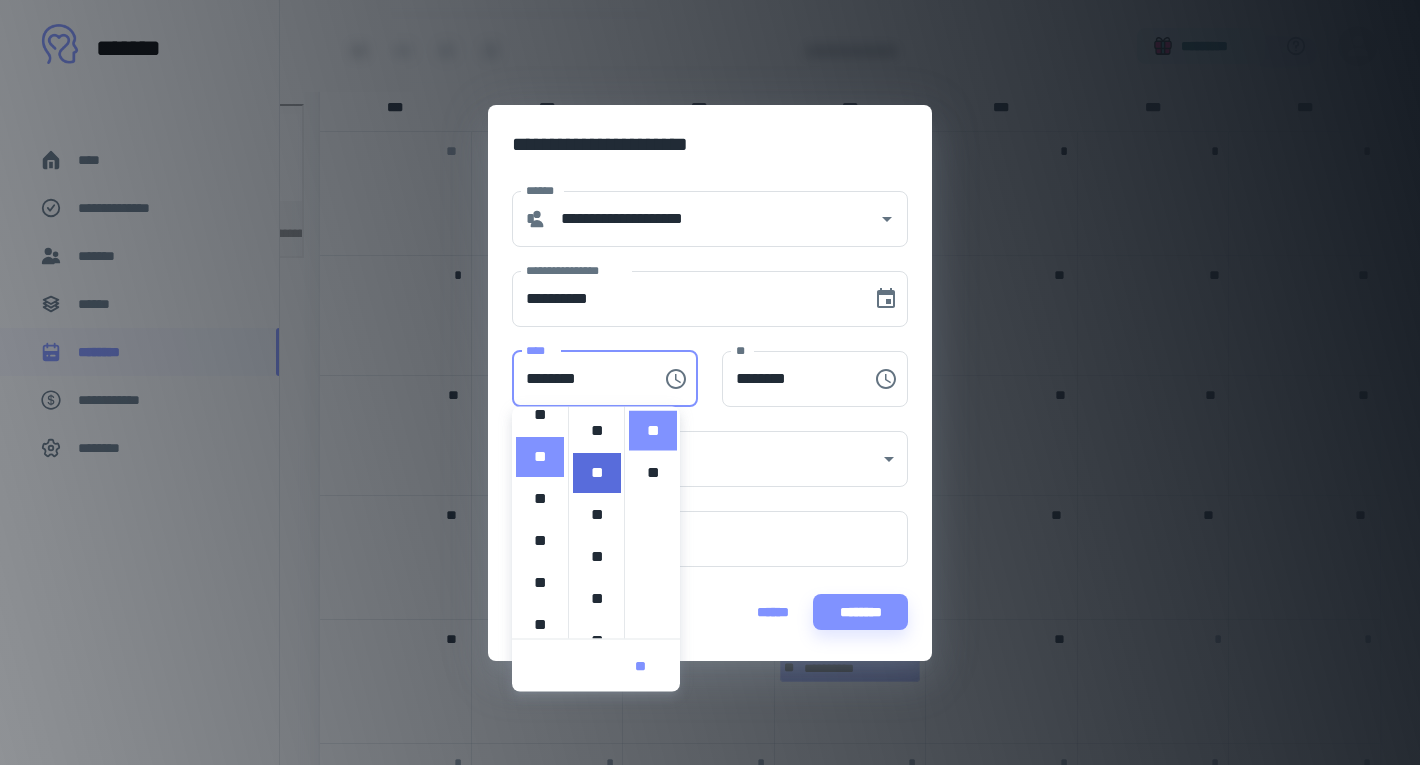 type on "********" 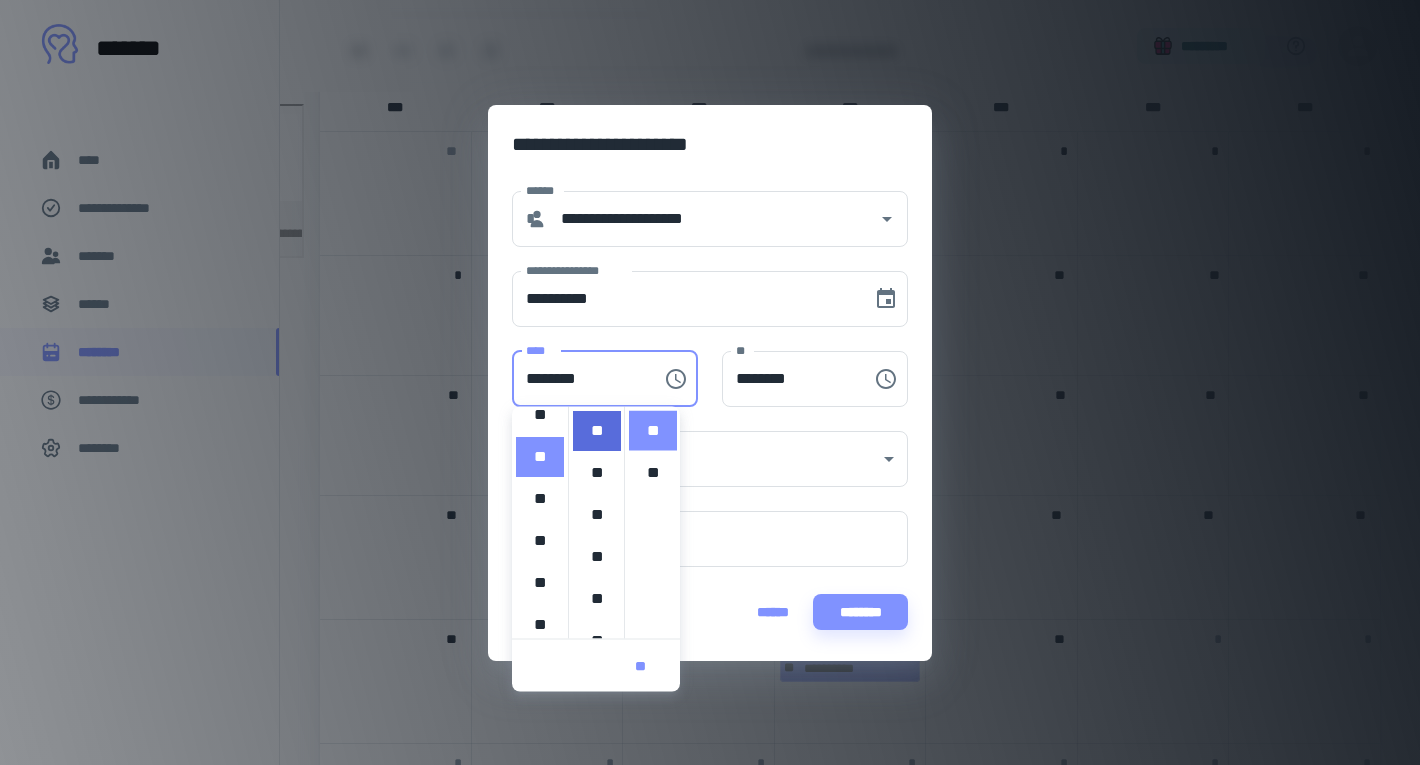 scroll, scrollTop: 0, scrollLeft: 0, axis: both 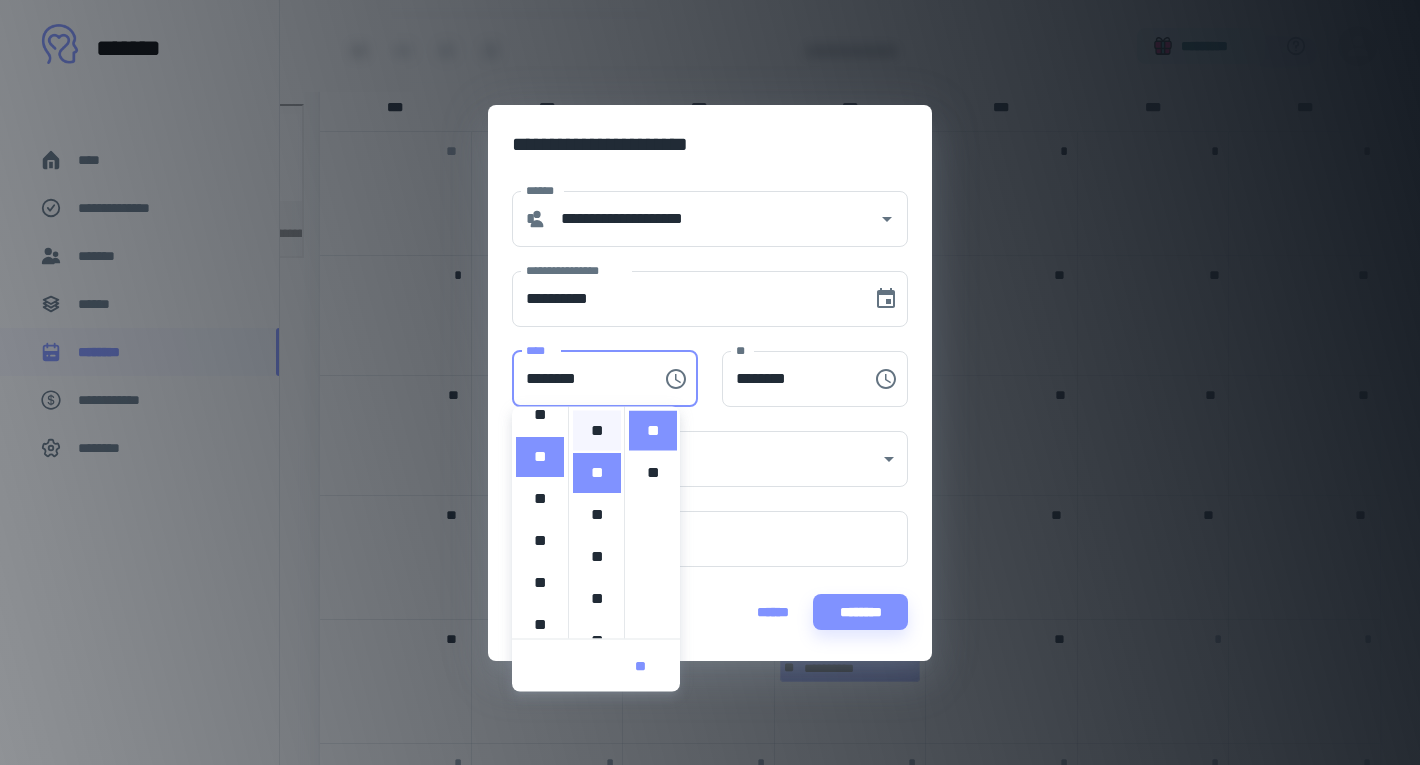 click on "**" at bounding box center [597, 431] 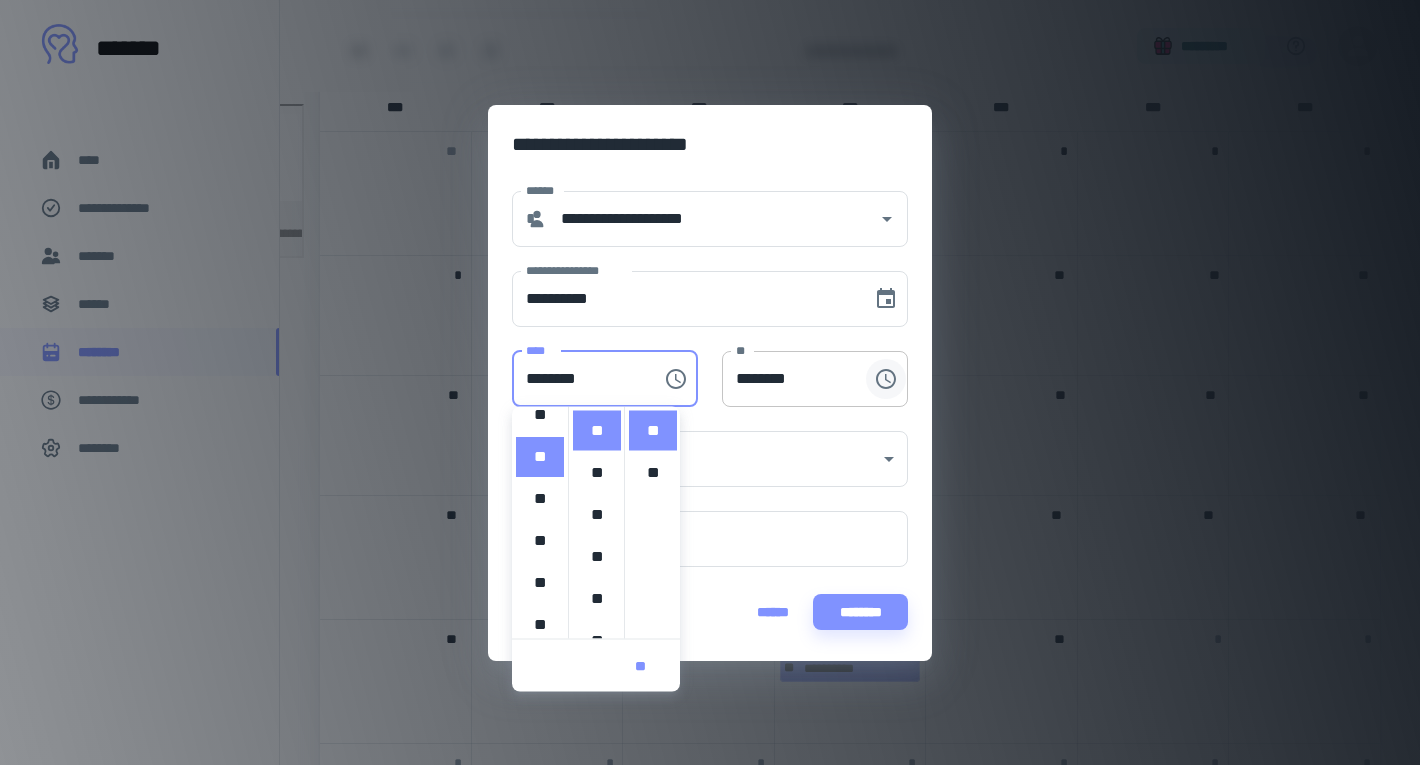 click 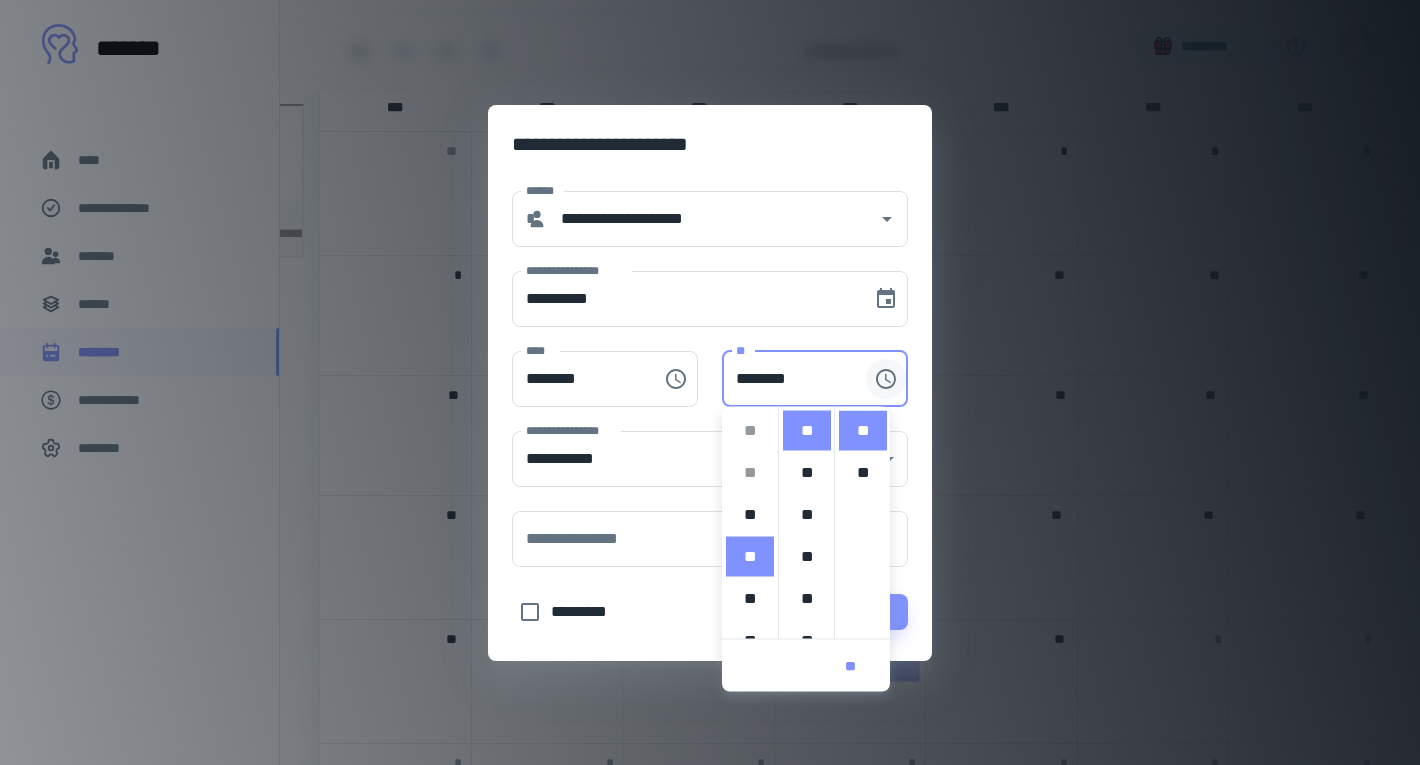 scroll, scrollTop: 126, scrollLeft: 0, axis: vertical 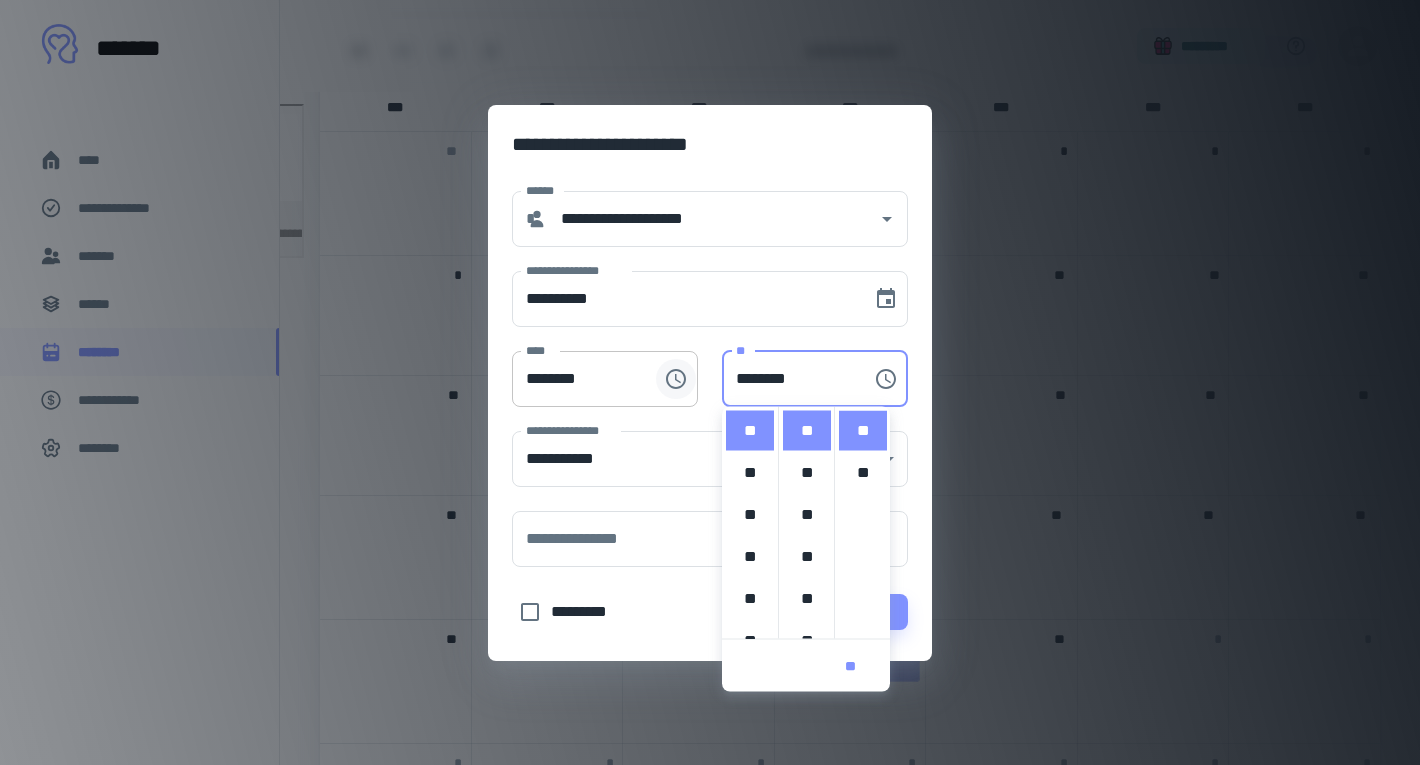 click 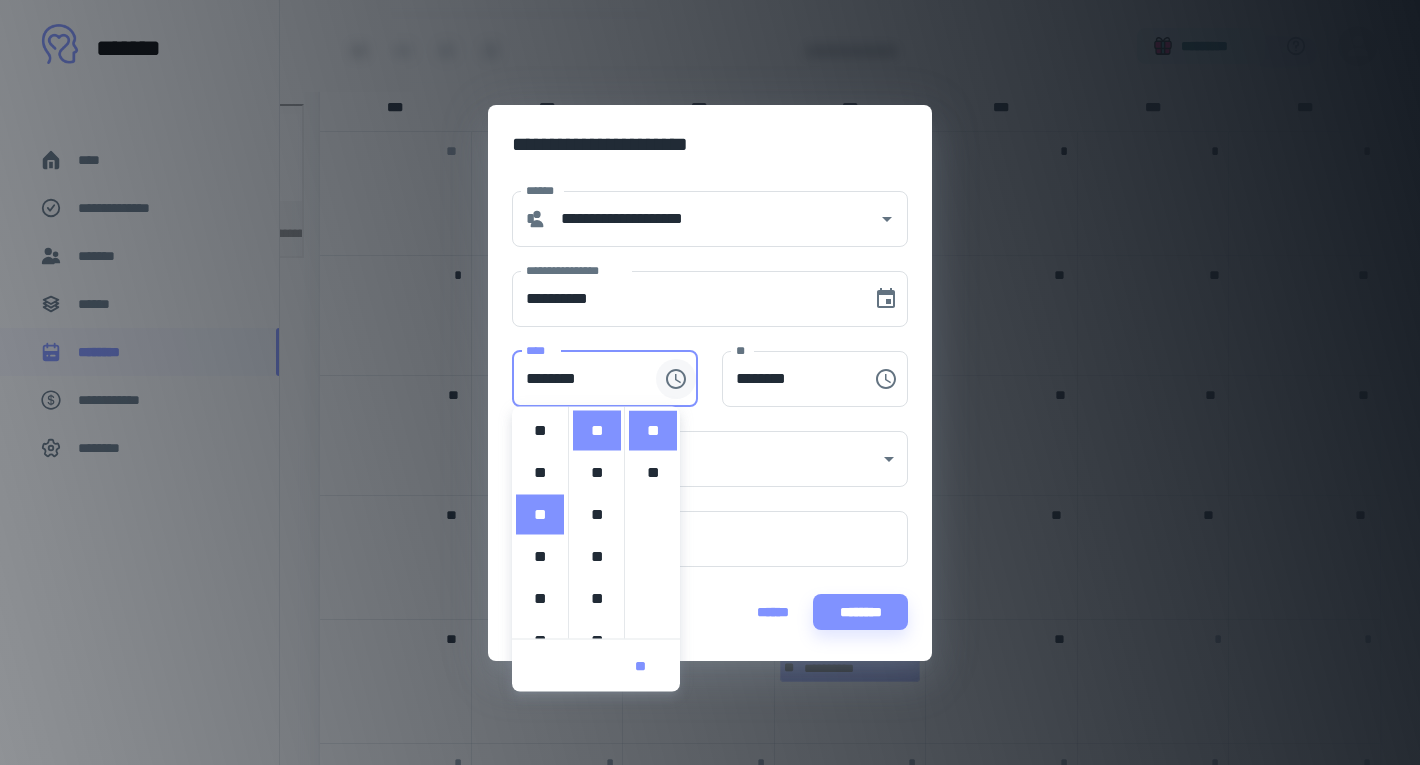 scroll, scrollTop: 84, scrollLeft: 0, axis: vertical 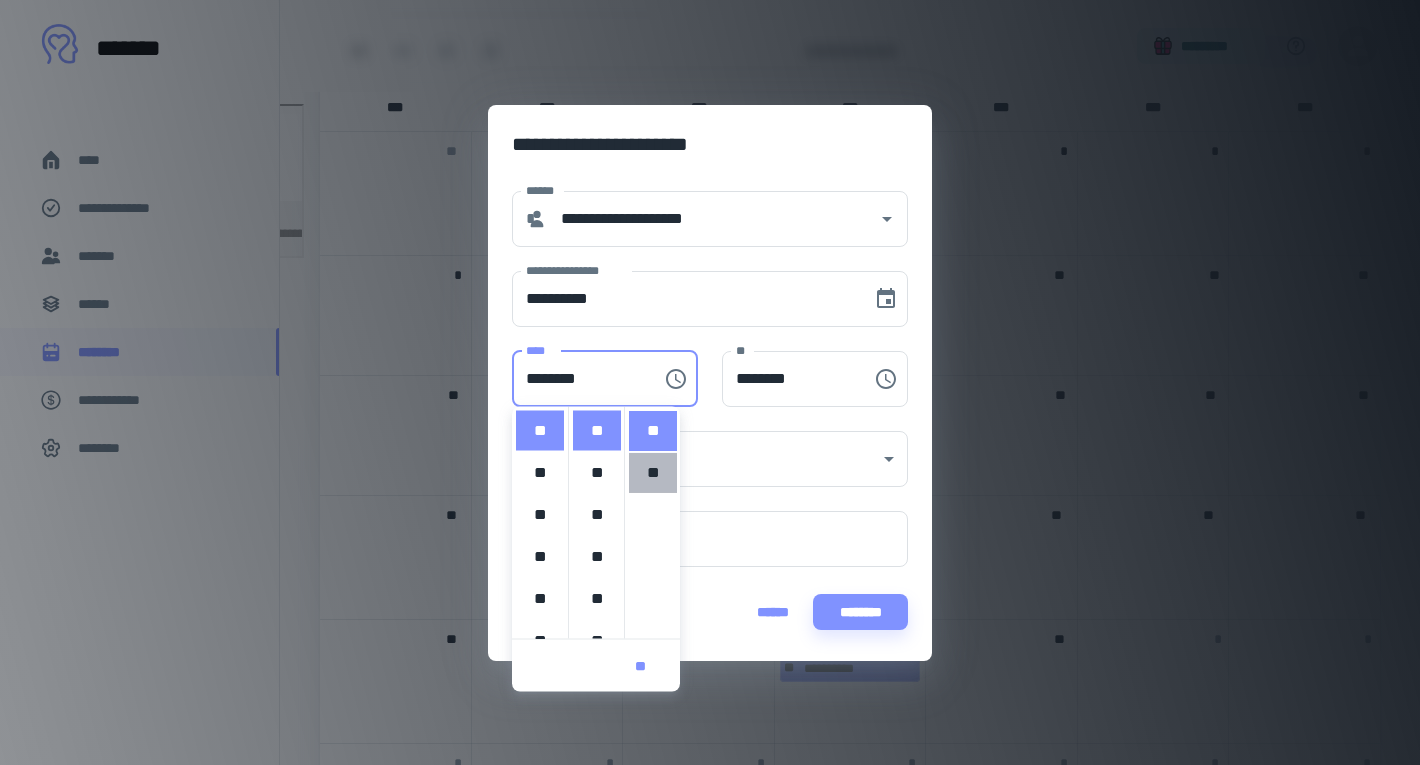 click on "**" at bounding box center [653, 473] 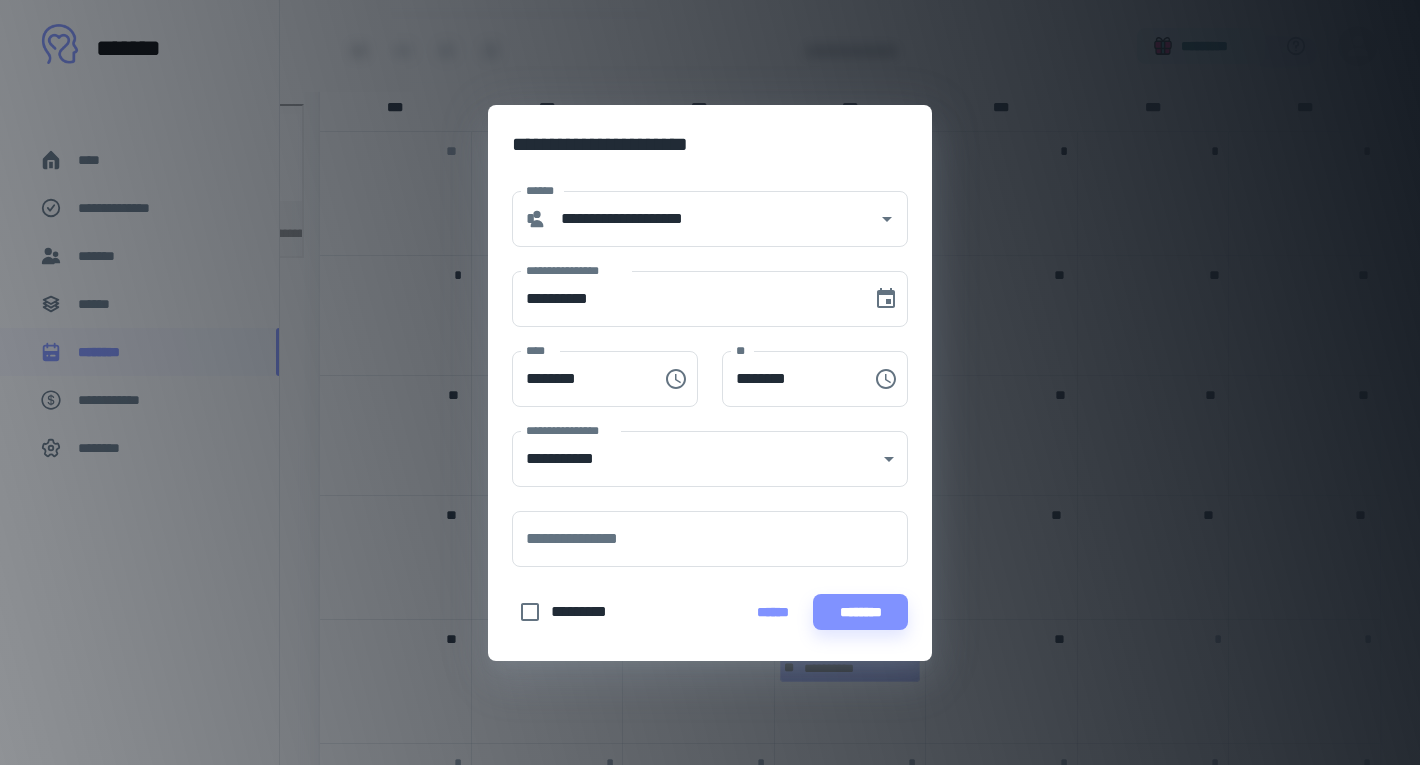 scroll, scrollTop: 31, scrollLeft: 0, axis: vertical 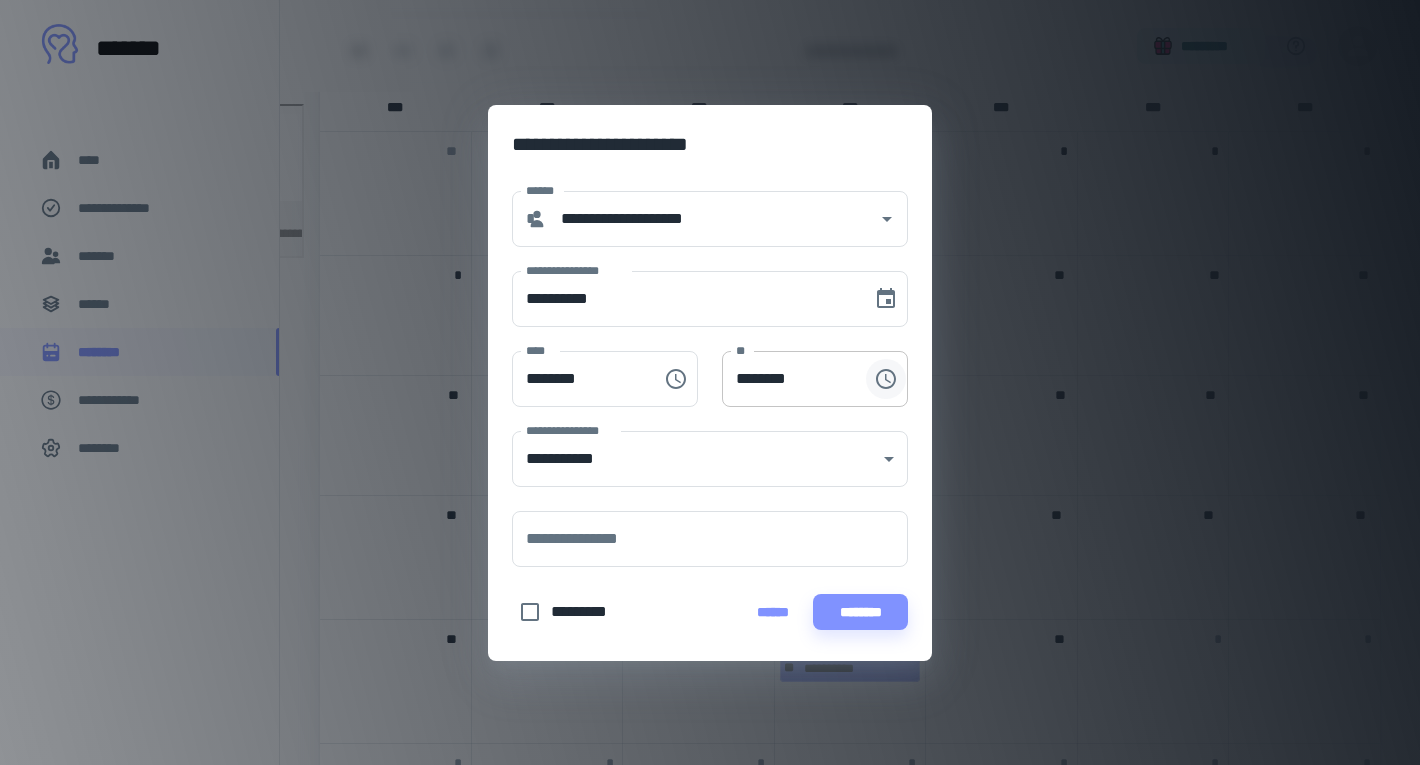 click 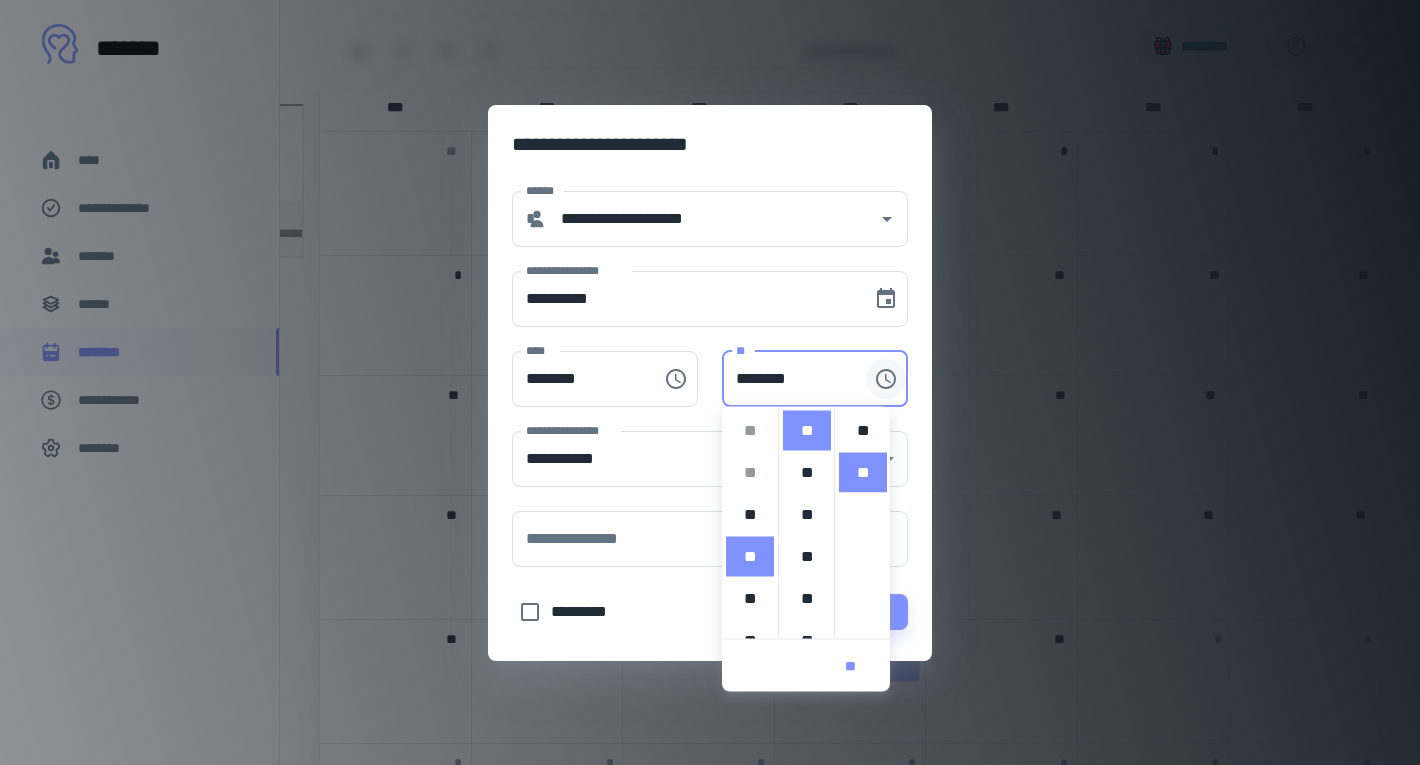 scroll, scrollTop: 126, scrollLeft: 0, axis: vertical 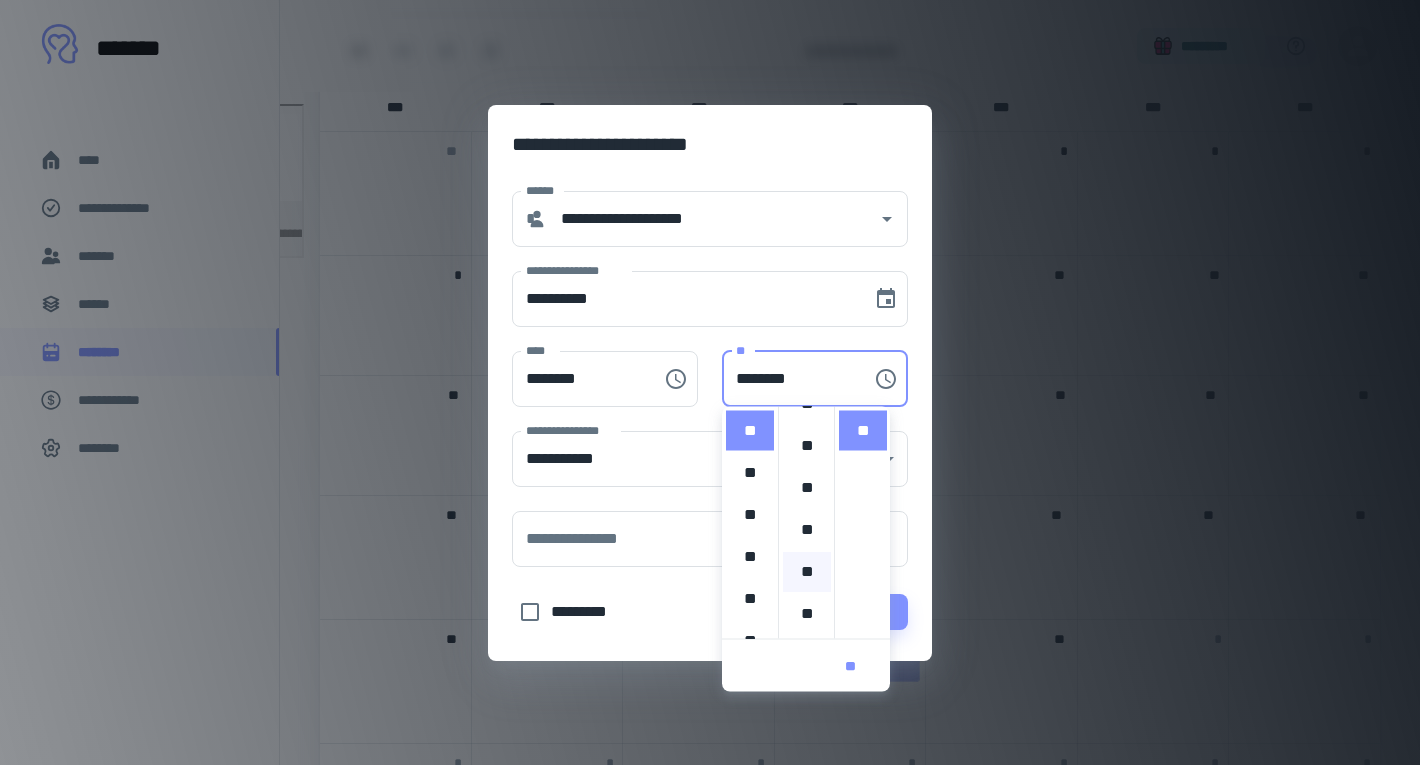 click on "**" at bounding box center [807, 572] 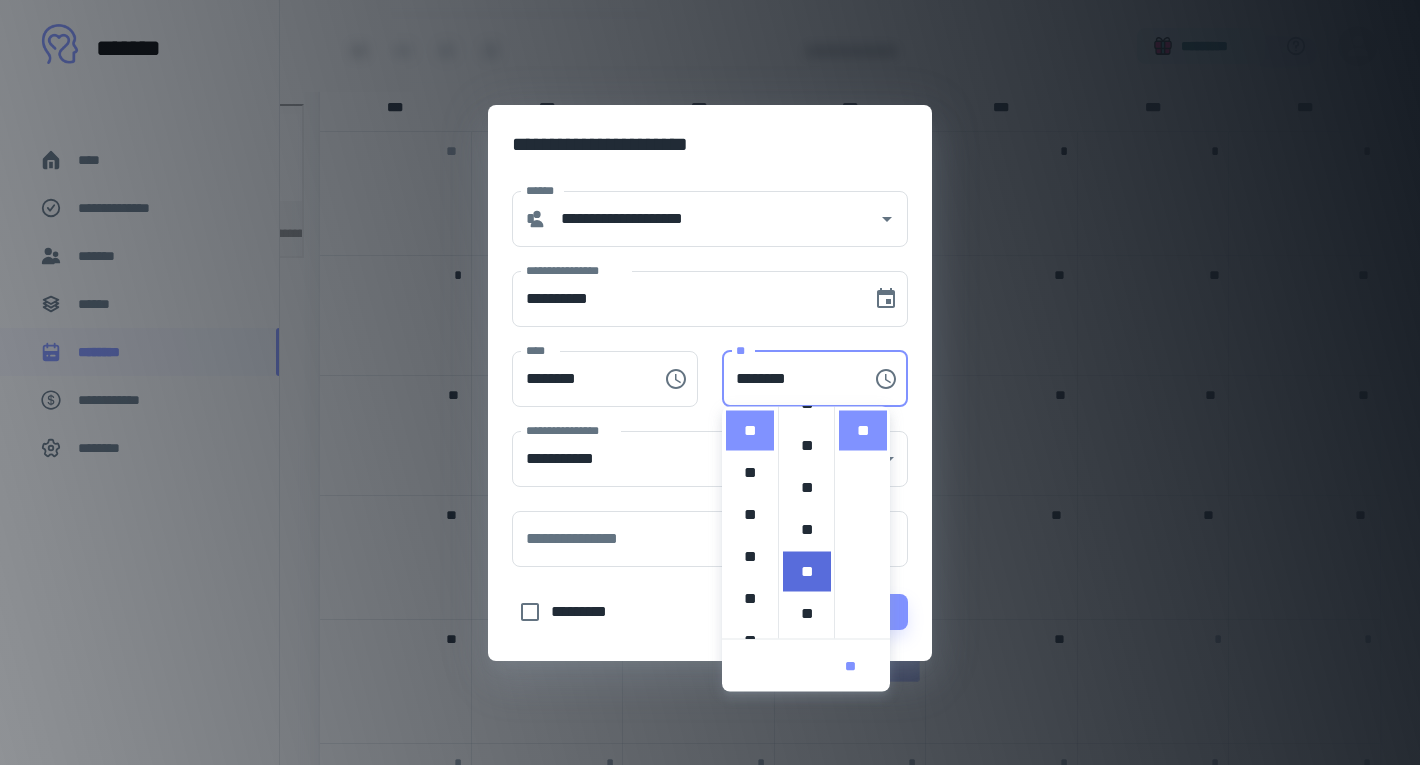 type on "********" 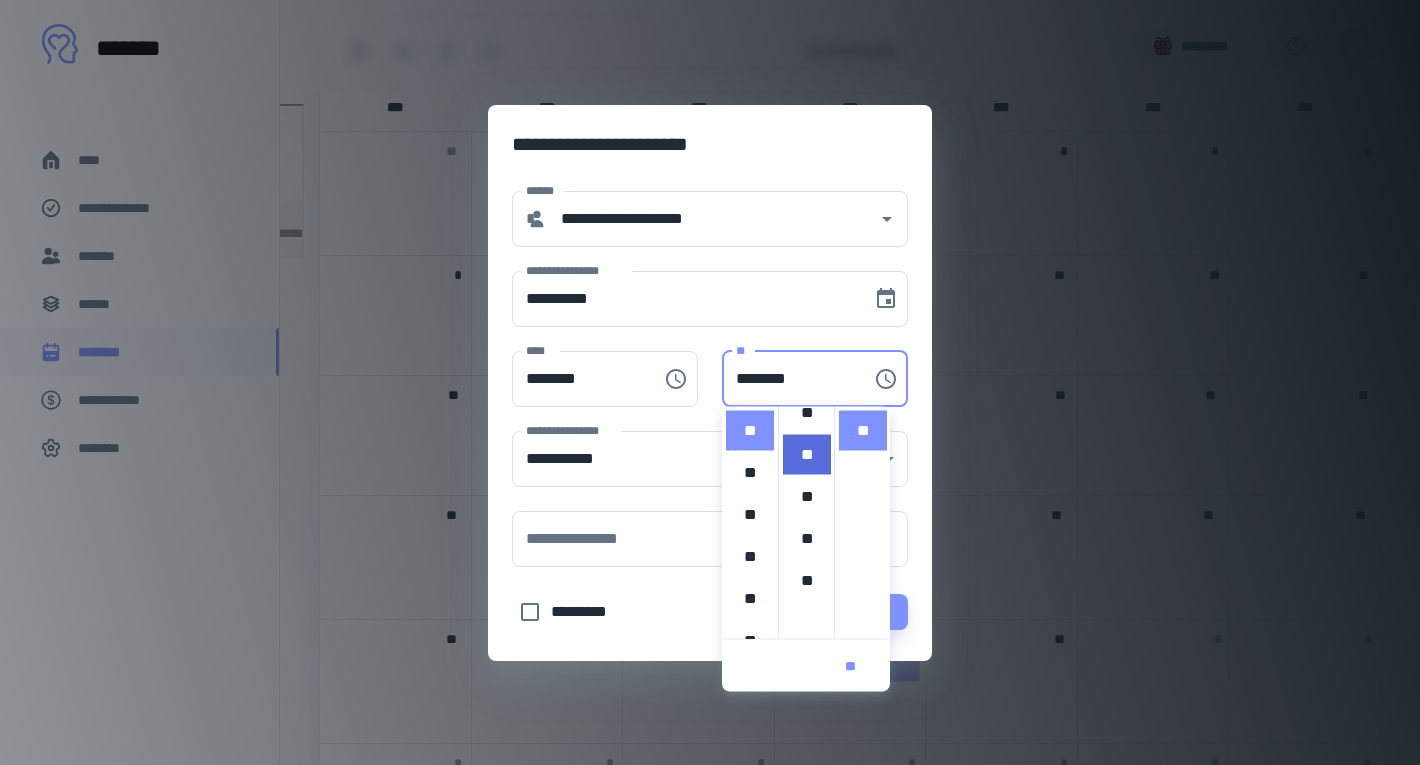 scroll, scrollTop: 336, scrollLeft: 0, axis: vertical 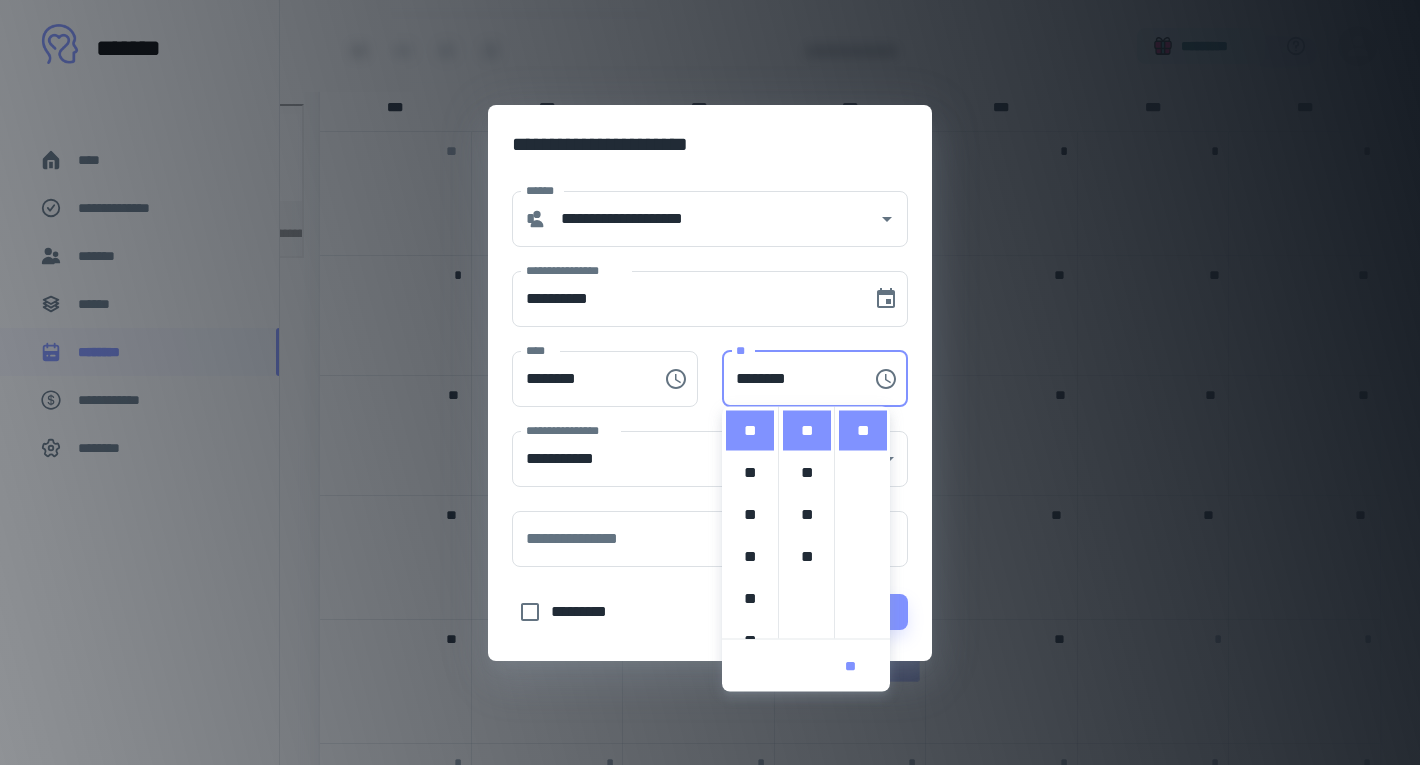 click on "**********" at bounding box center (710, 418) 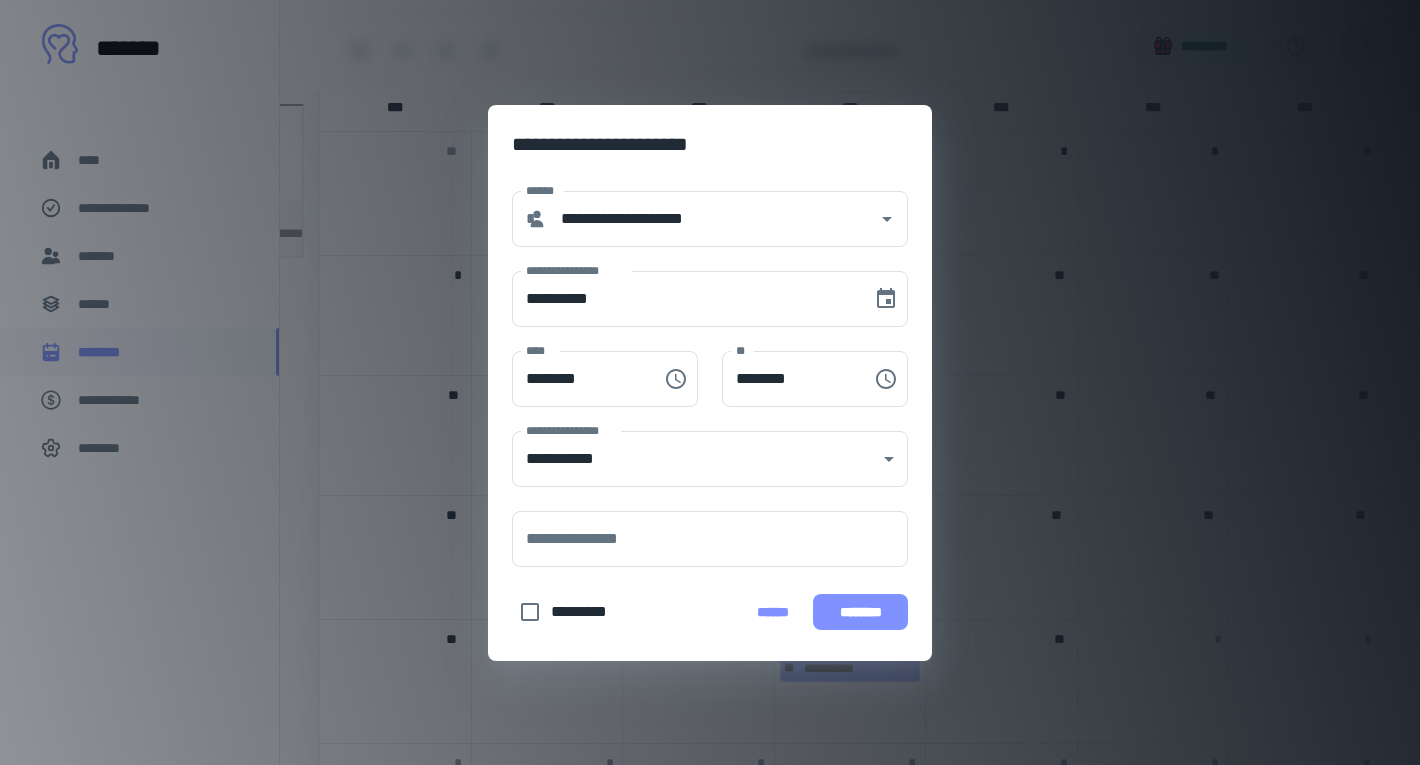 click on "********" at bounding box center (860, 612) 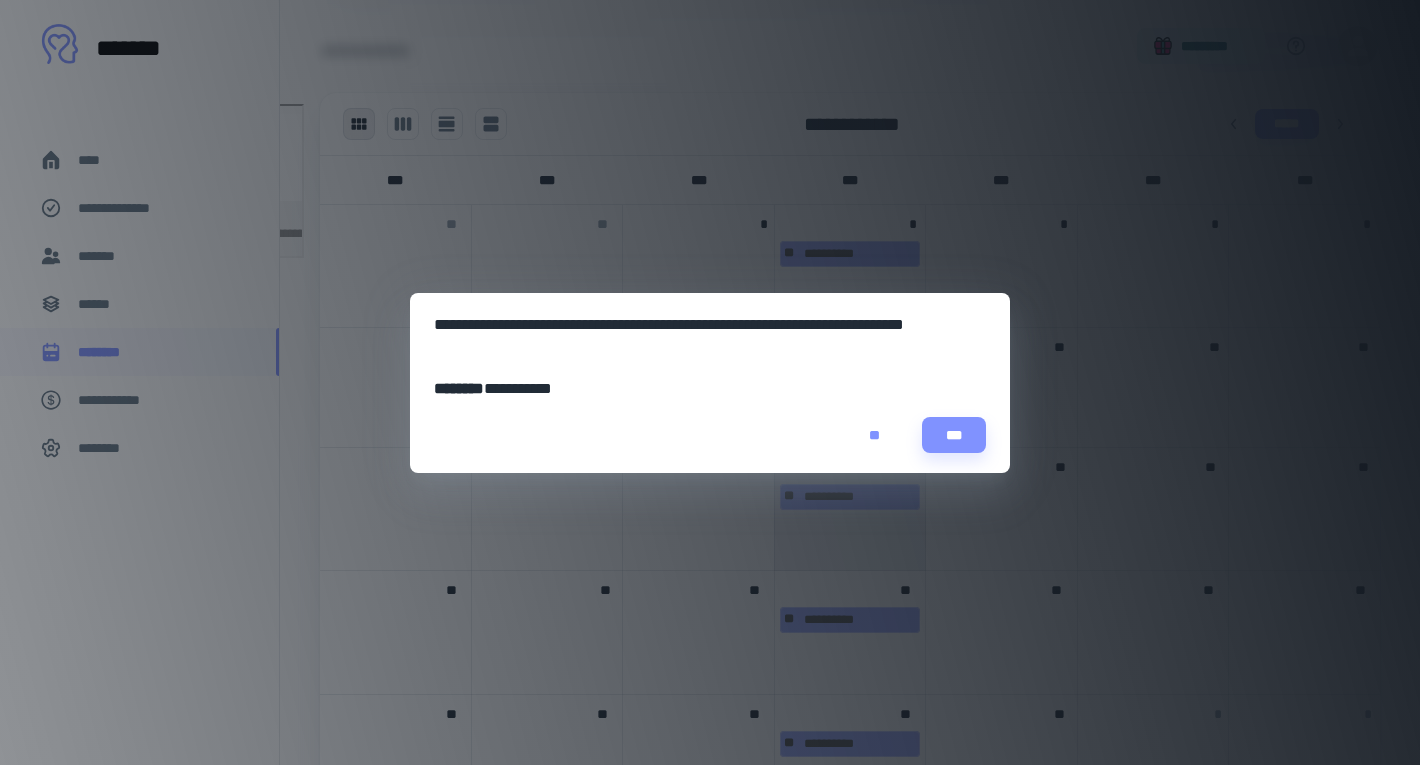 click on "**" at bounding box center (874, 435) 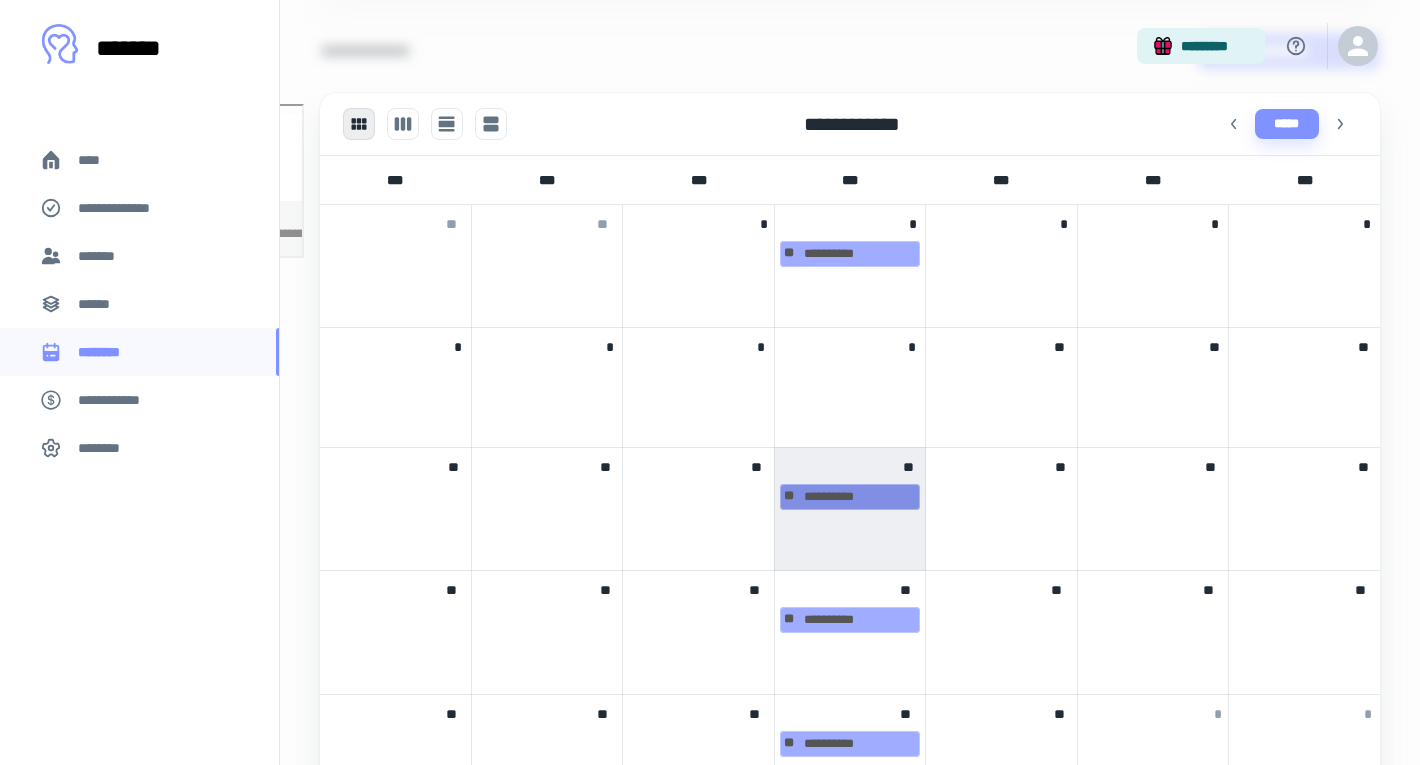 click on "**********" at bounding box center [850, 497] 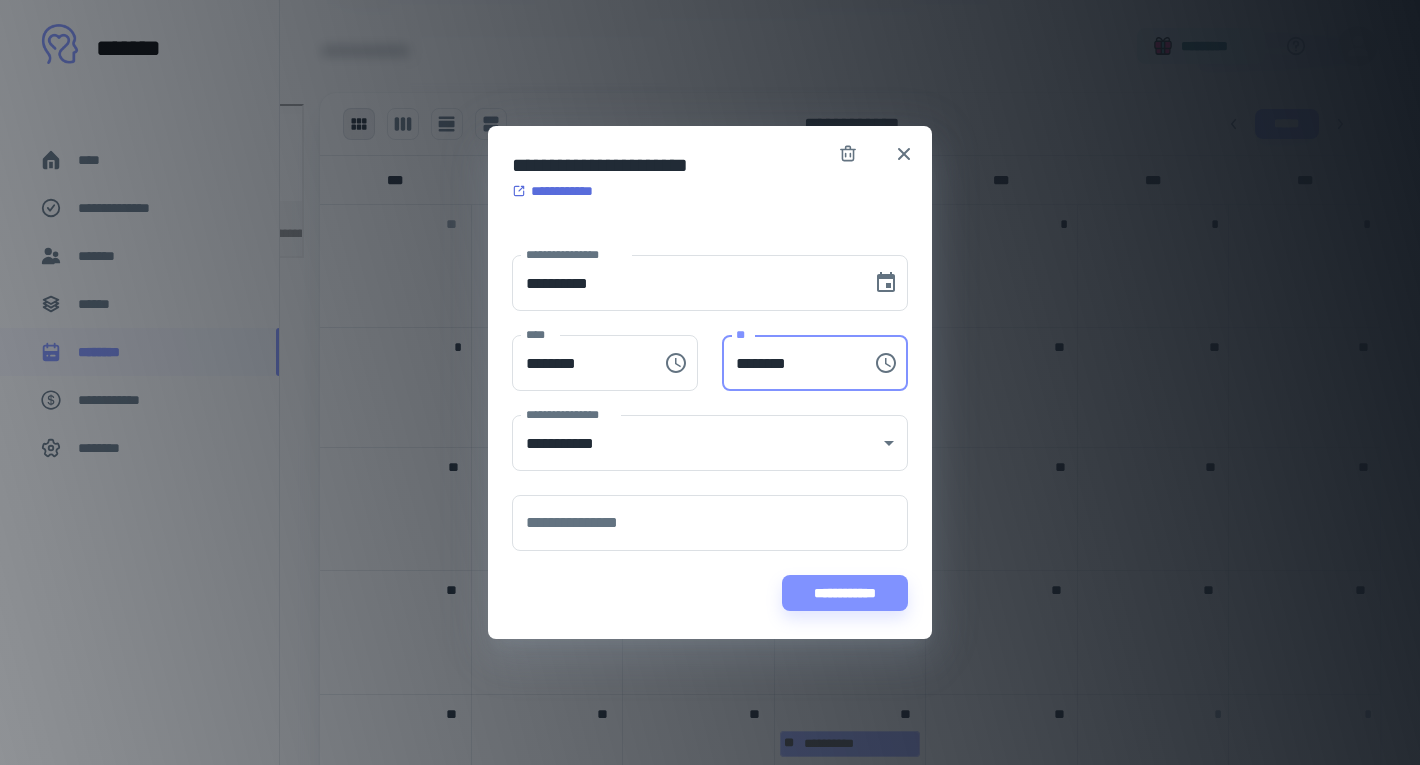 click on "********" at bounding box center [790, 363] 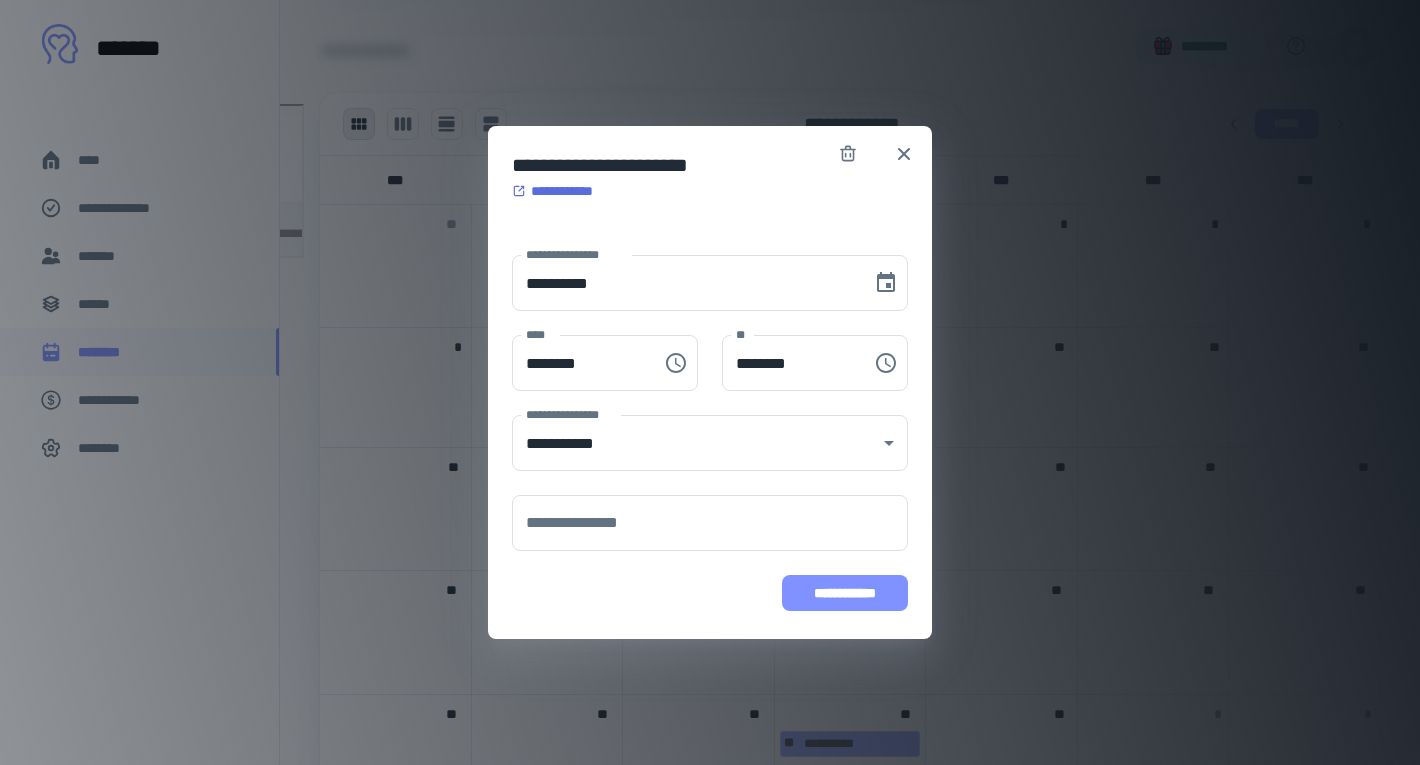 click on "**********" at bounding box center (845, 593) 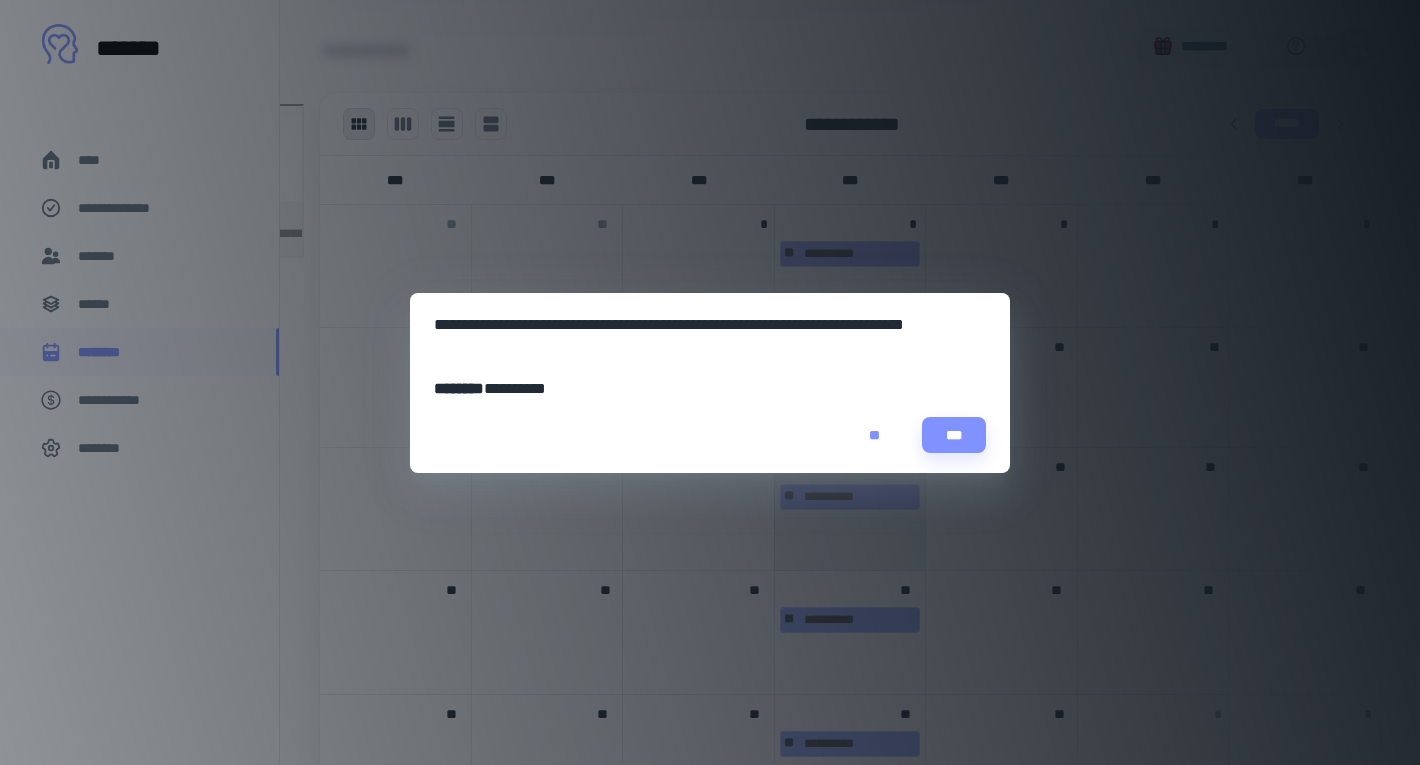 click on "**" at bounding box center (874, 435) 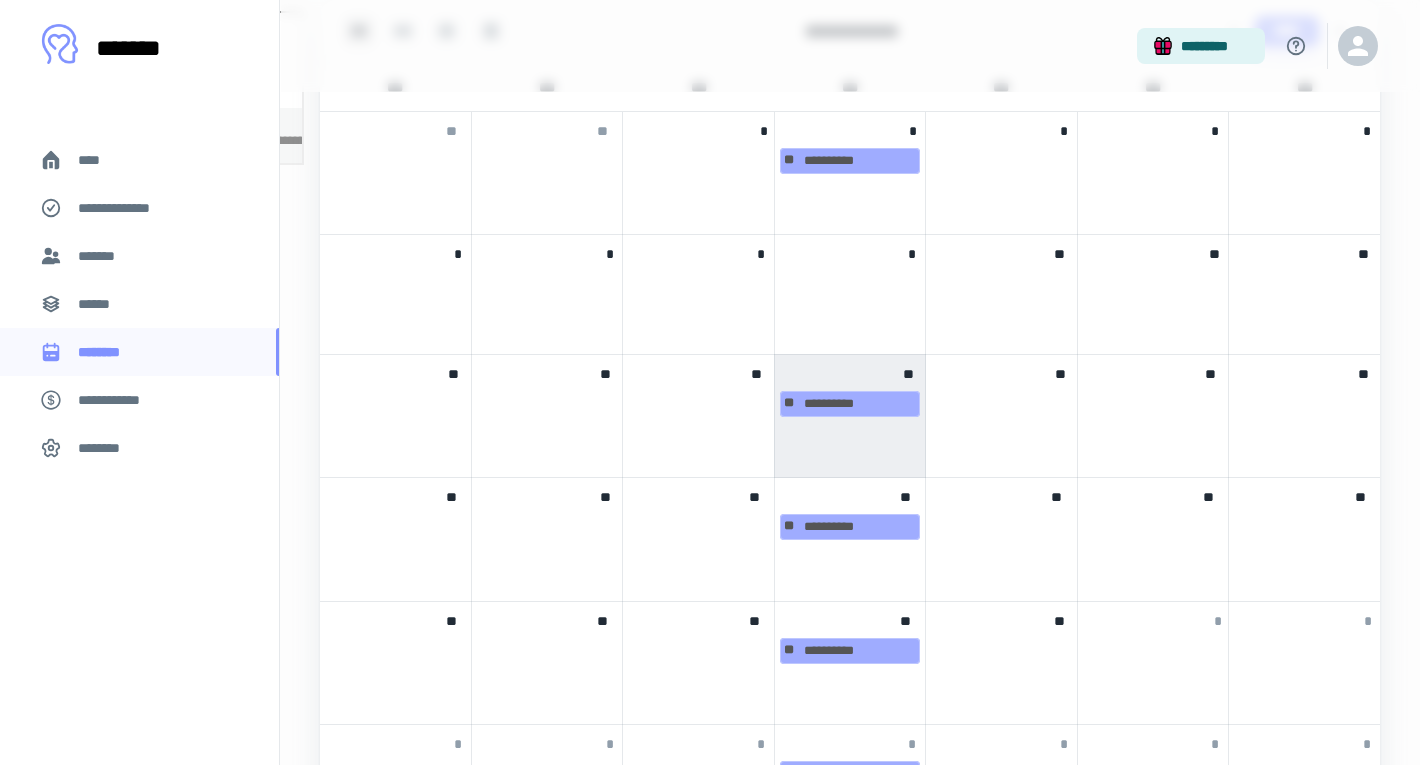 scroll, scrollTop: 757, scrollLeft: 0, axis: vertical 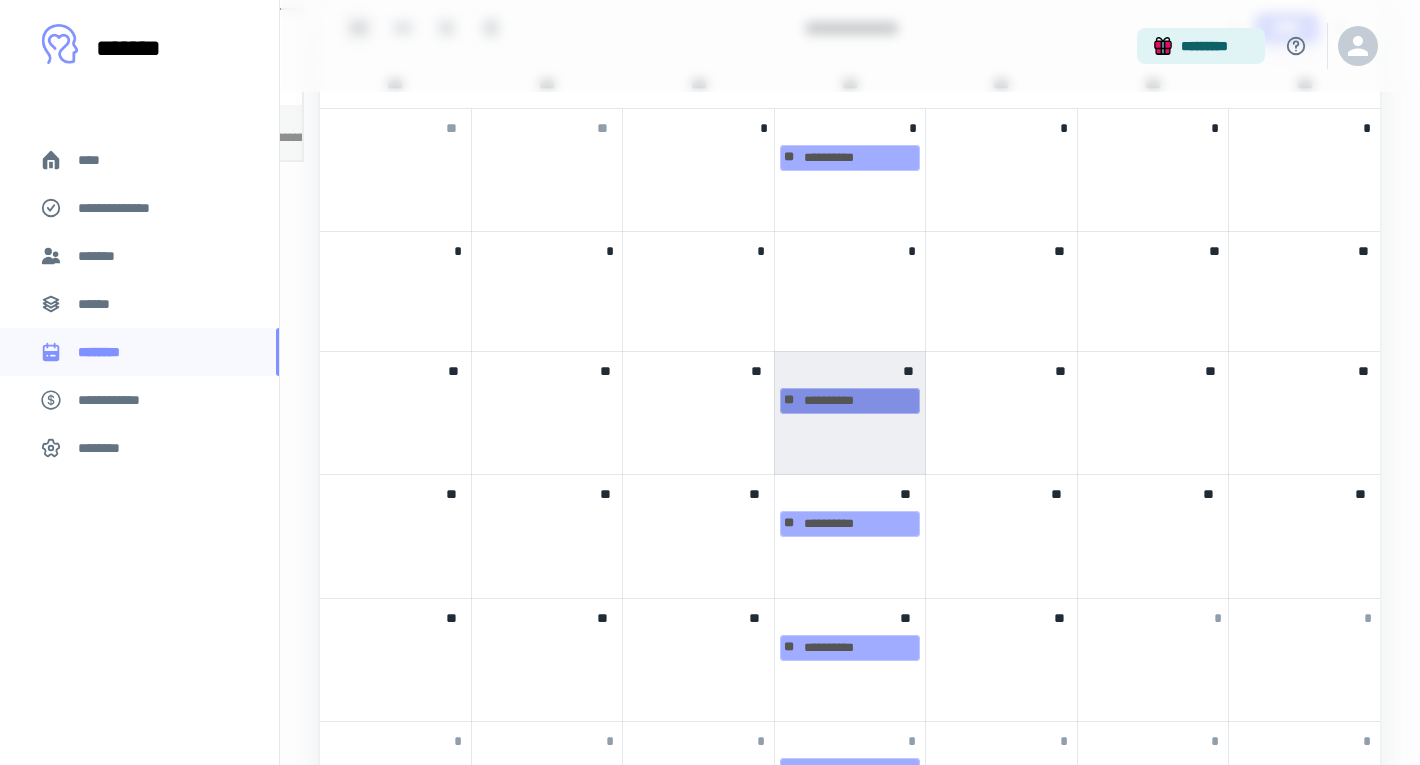 click on "**********" at bounding box center (850, 401) 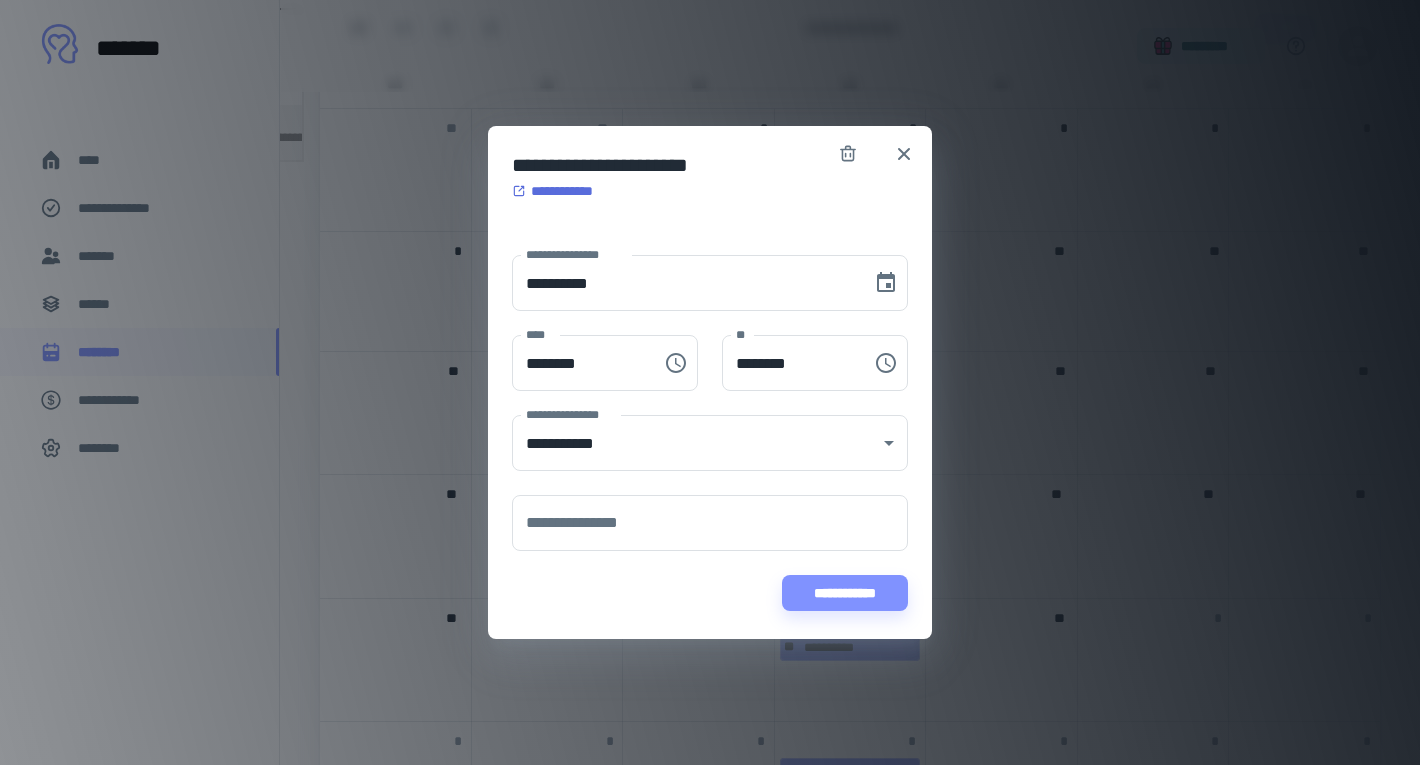 click on "**********" at bounding box center (845, 593) 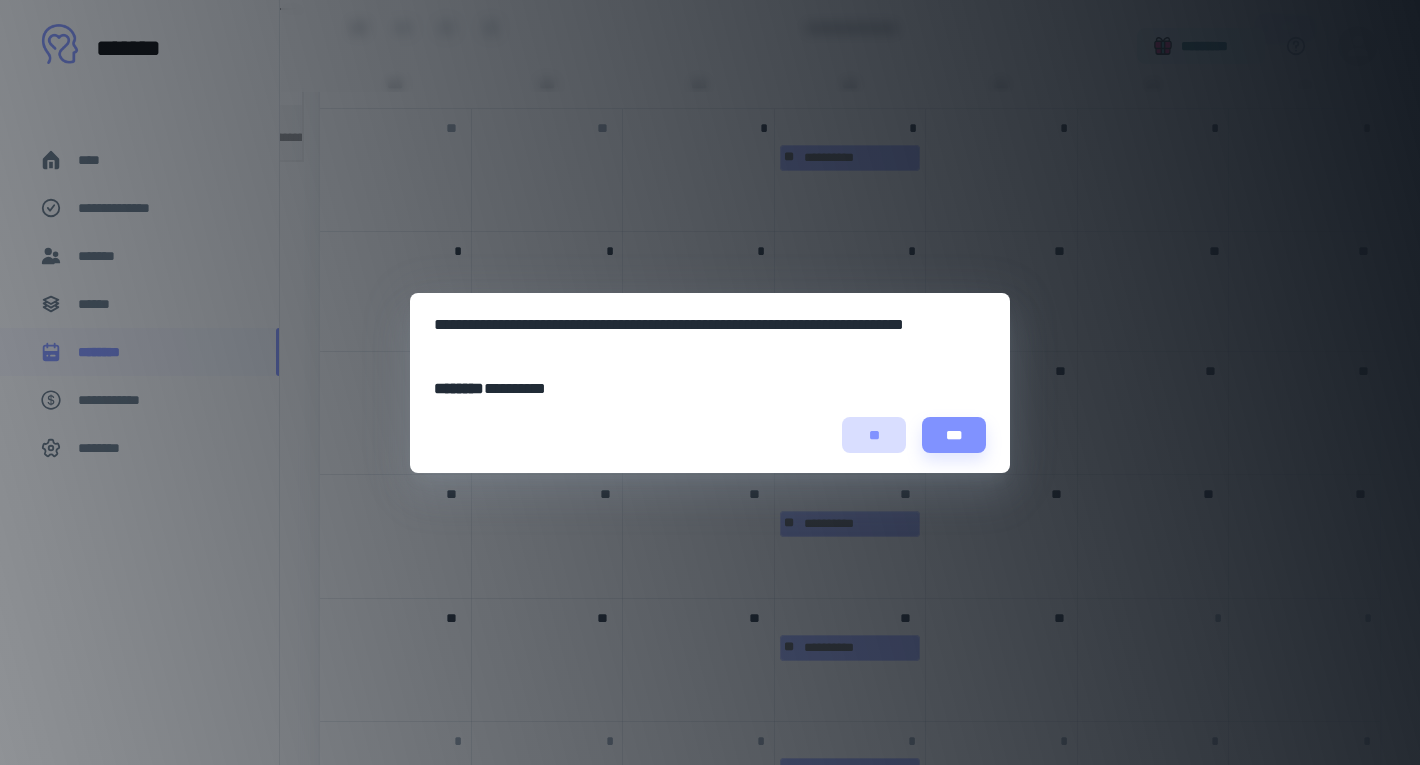 click on "**" at bounding box center [874, 435] 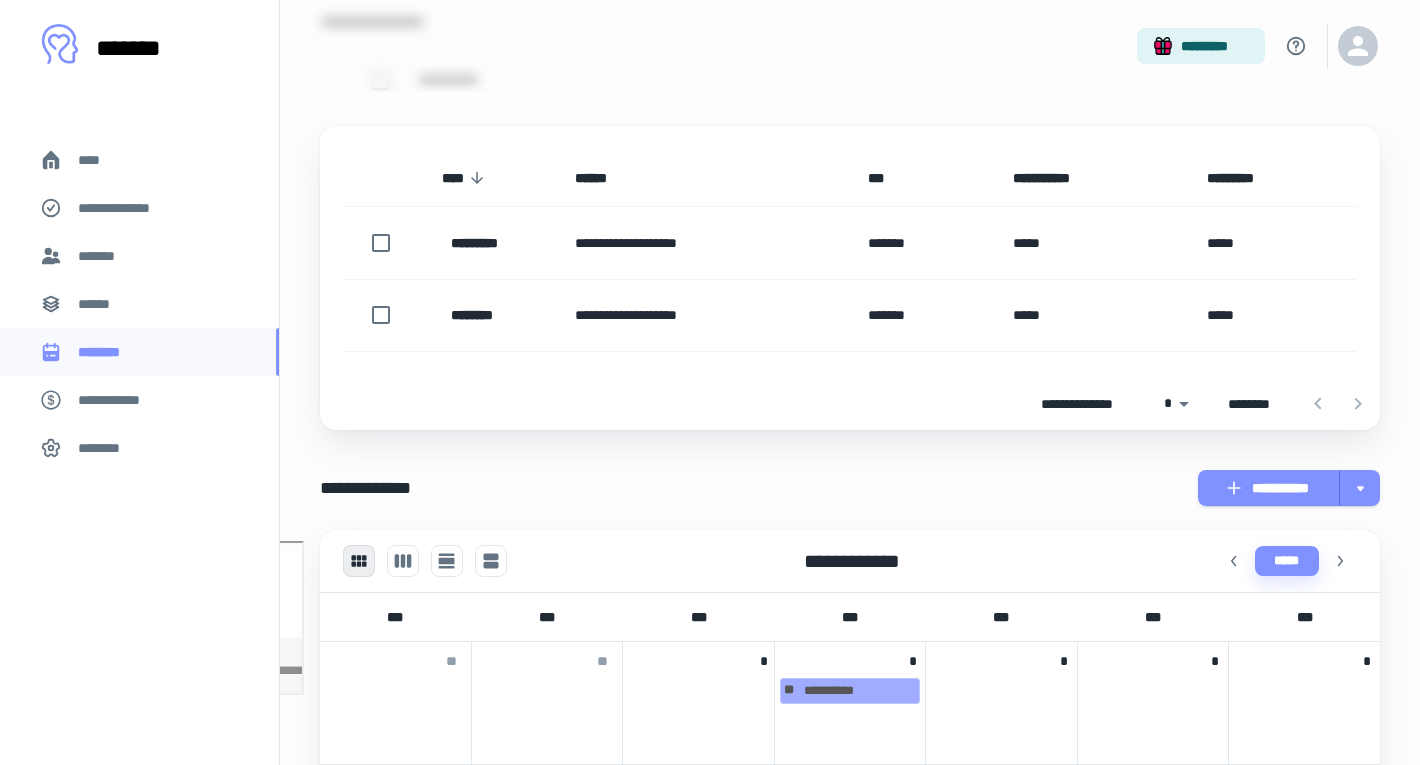 scroll, scrollTop: 220, scrollLeft: 0, axis: vertical 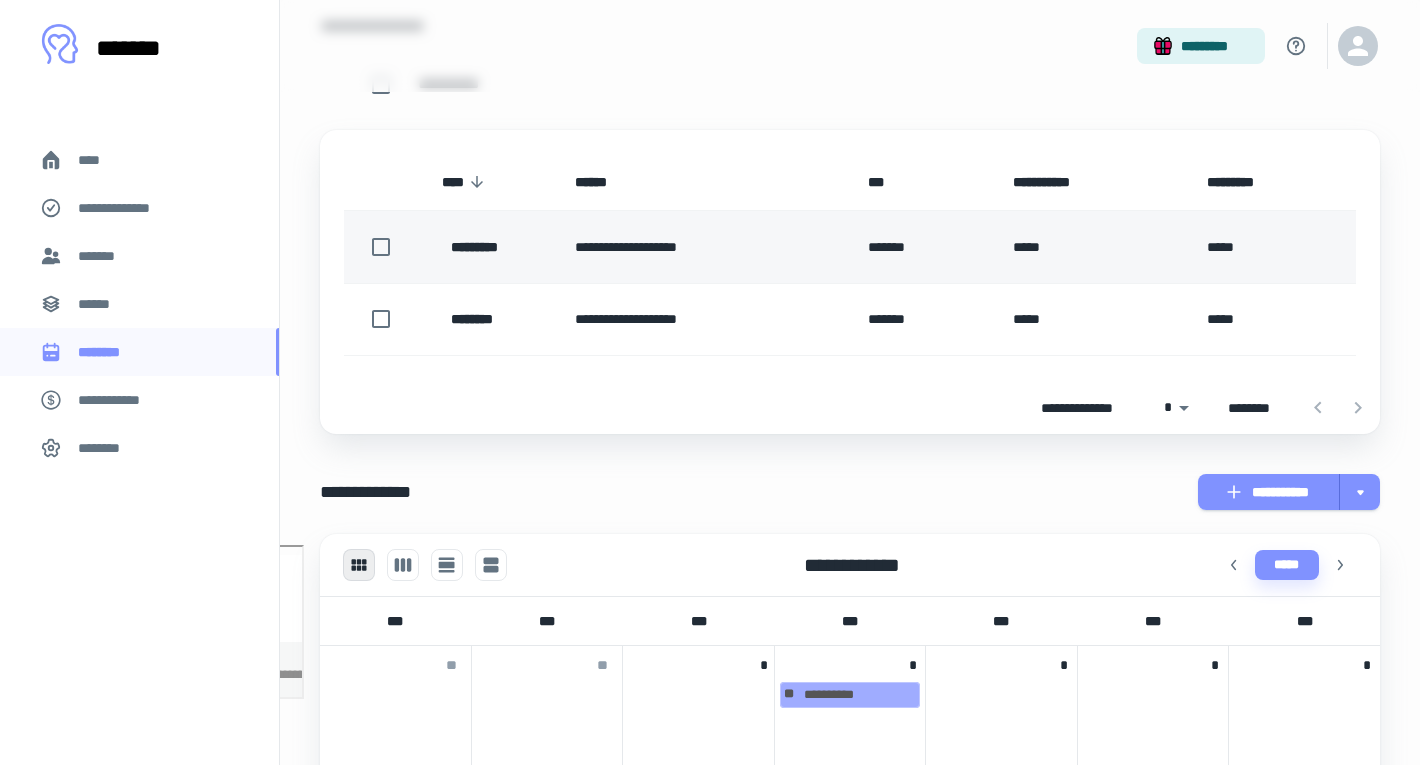 click on "*****" at bounding box center (1094, 247) 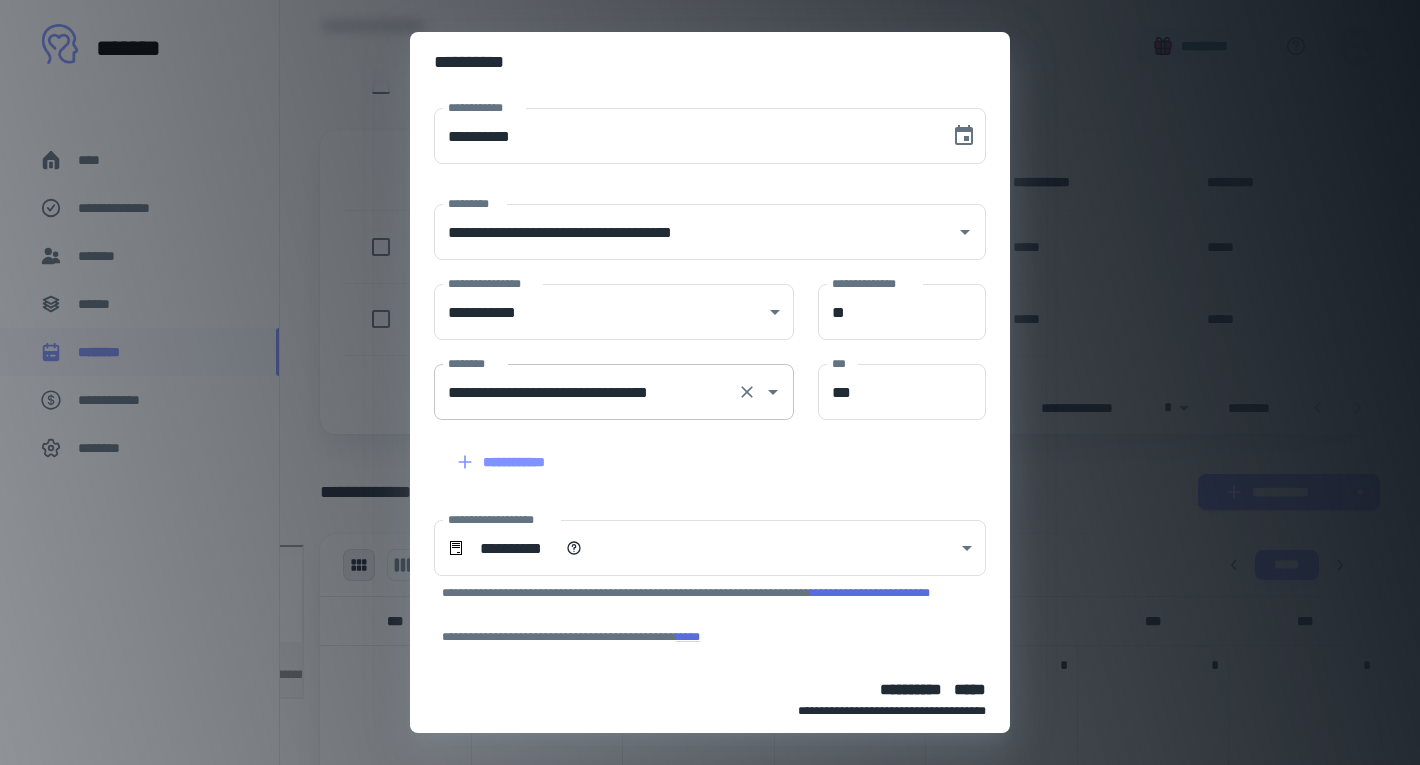 click on "**********" at bounding box center (614, 392) 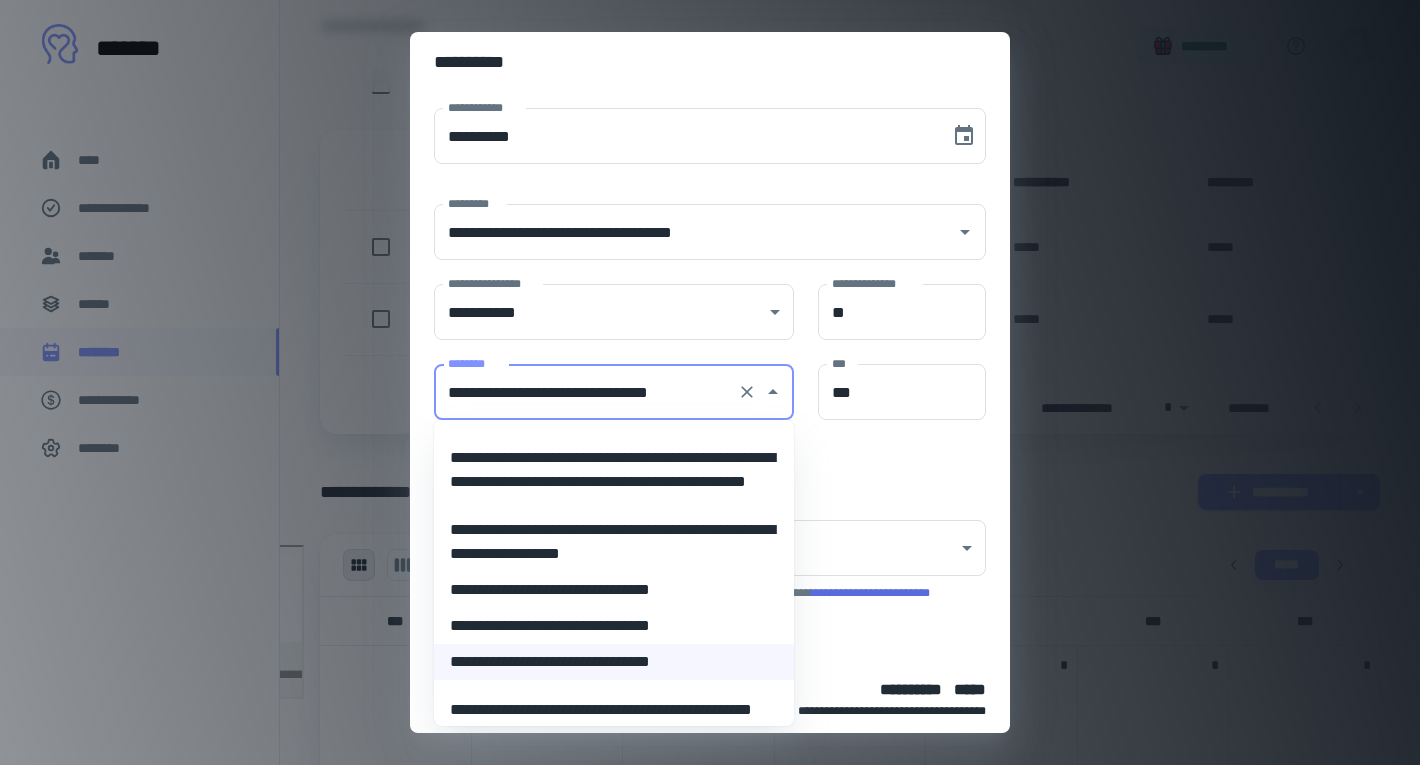 click on "**********" at bounding box center (614, 590) 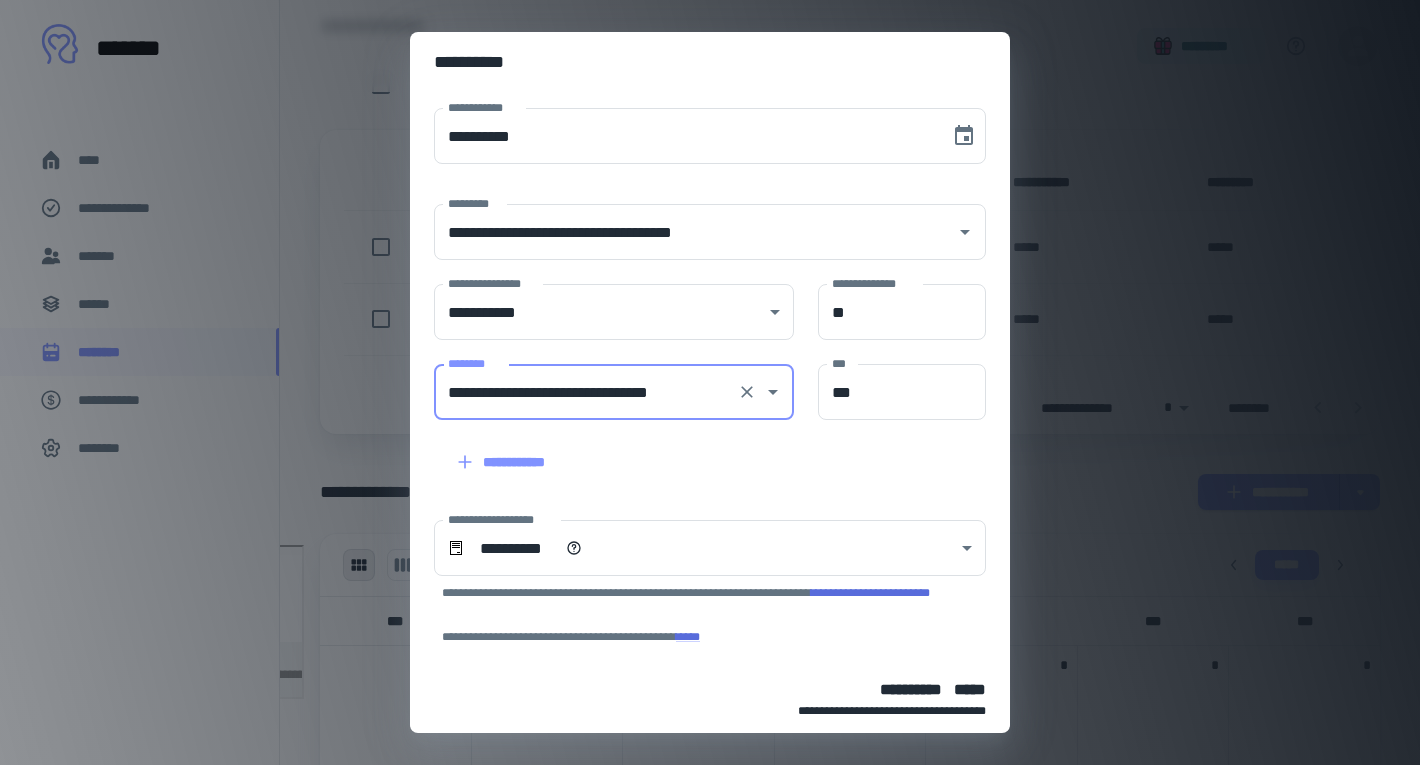 click on "**********" at bounding box center [698, 450] 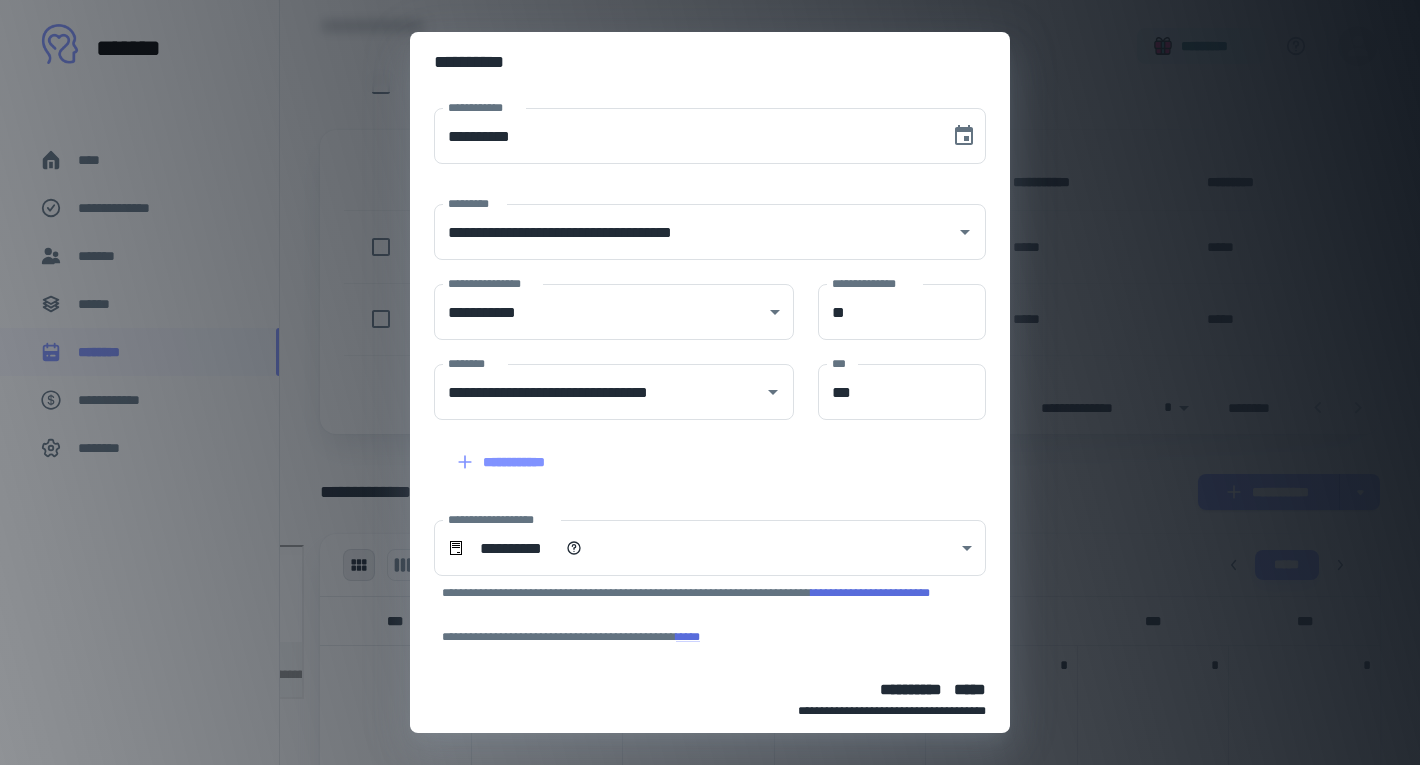 scroll, scrollTop: 91, scrollLeft: 0, axis: vertical 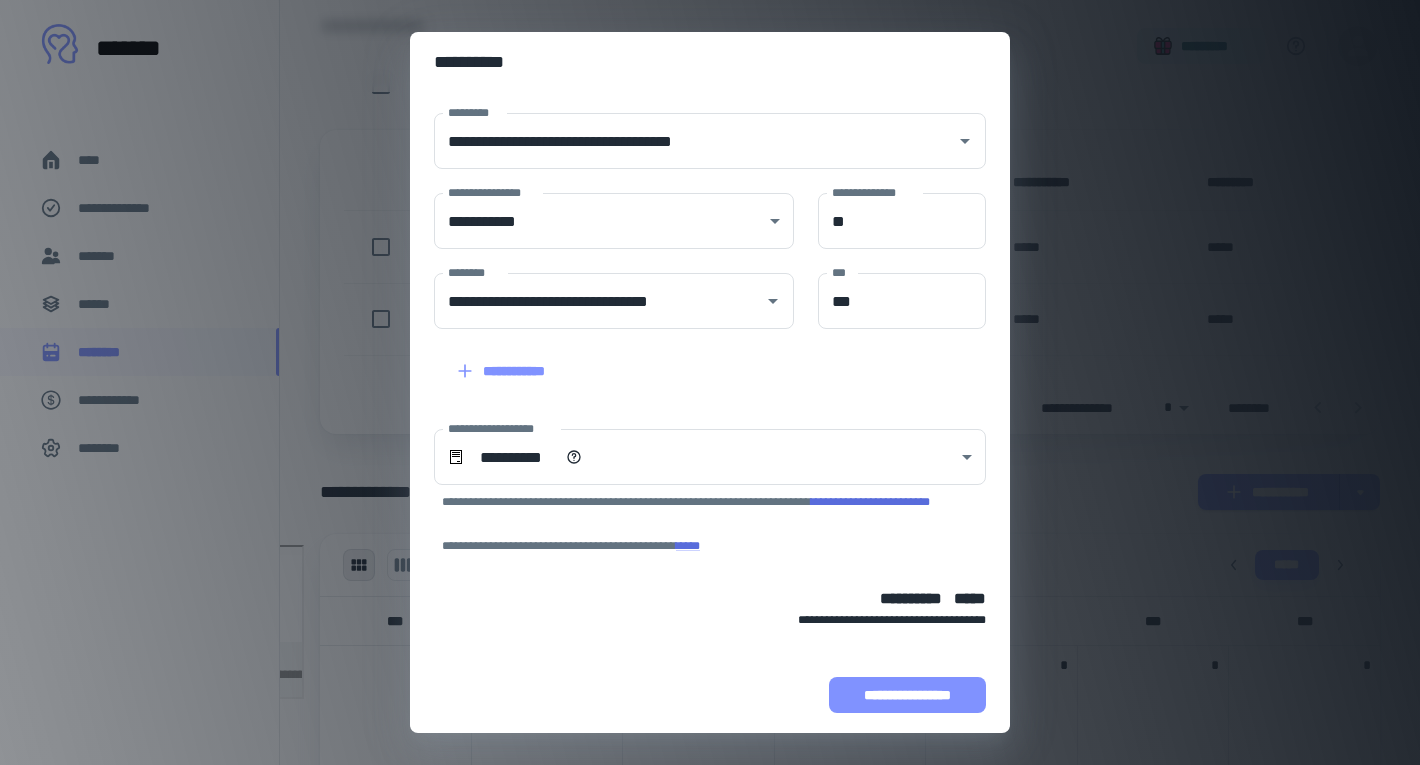 click on "**********" at bounding box center (907, 695) 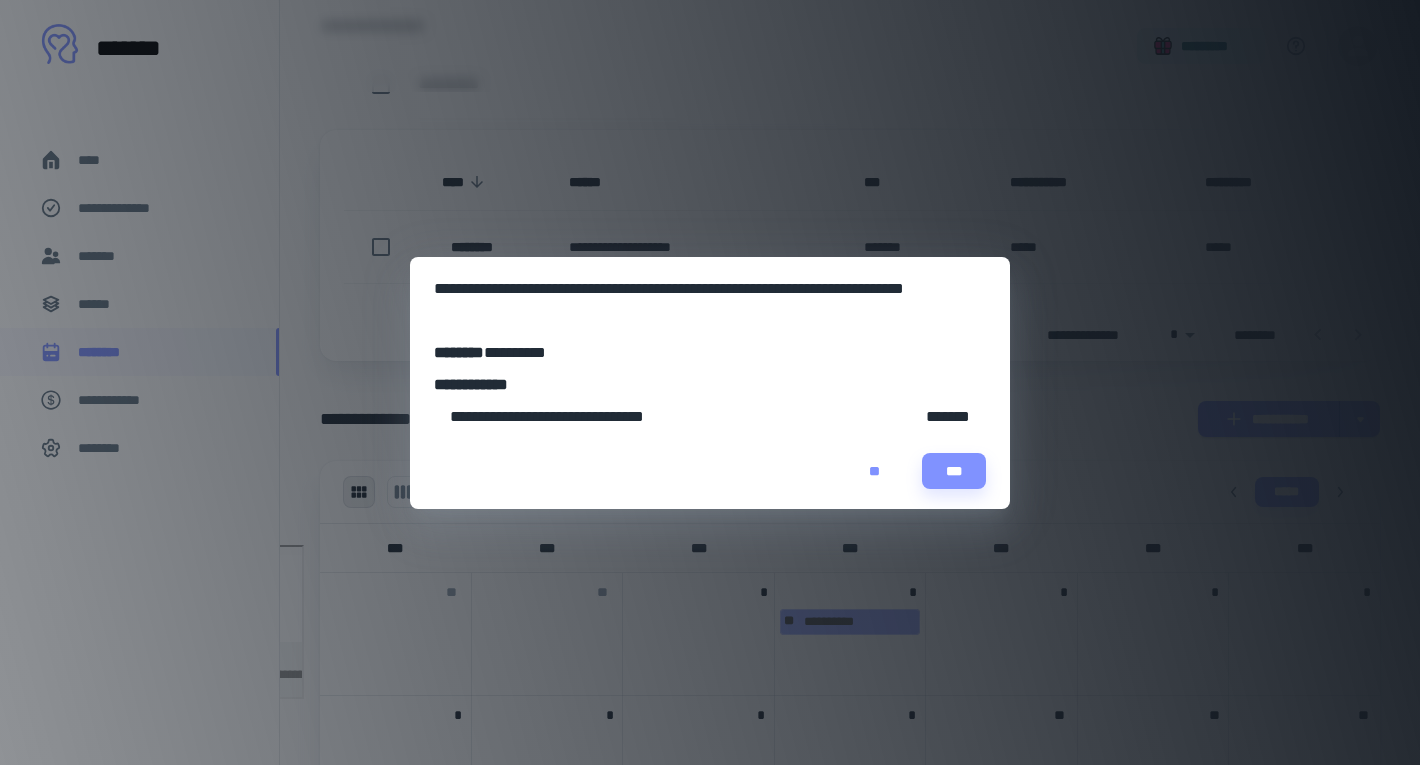 click on "**" at bounding box center (874, 471) 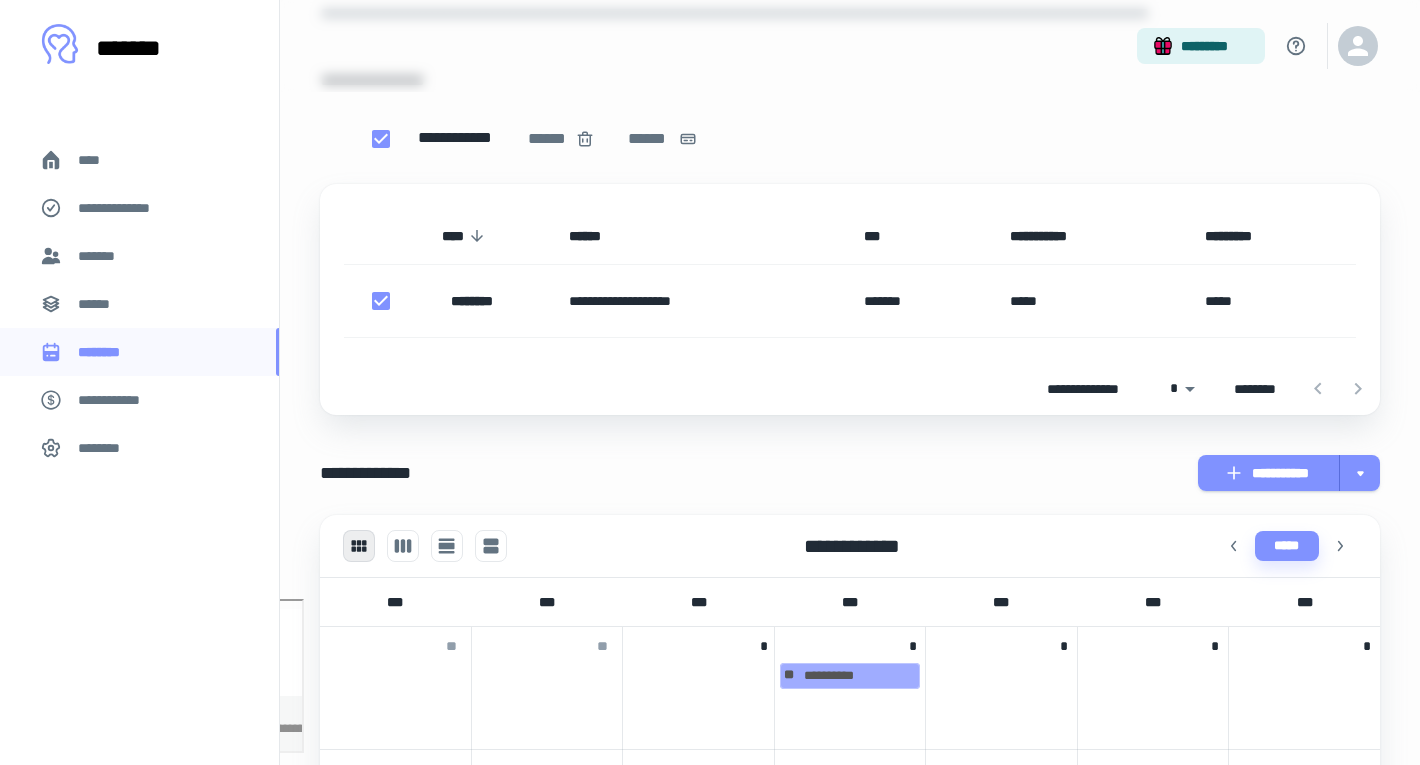 scroll, scrollTop: 126, scrollLeft: 0, axis: vertical 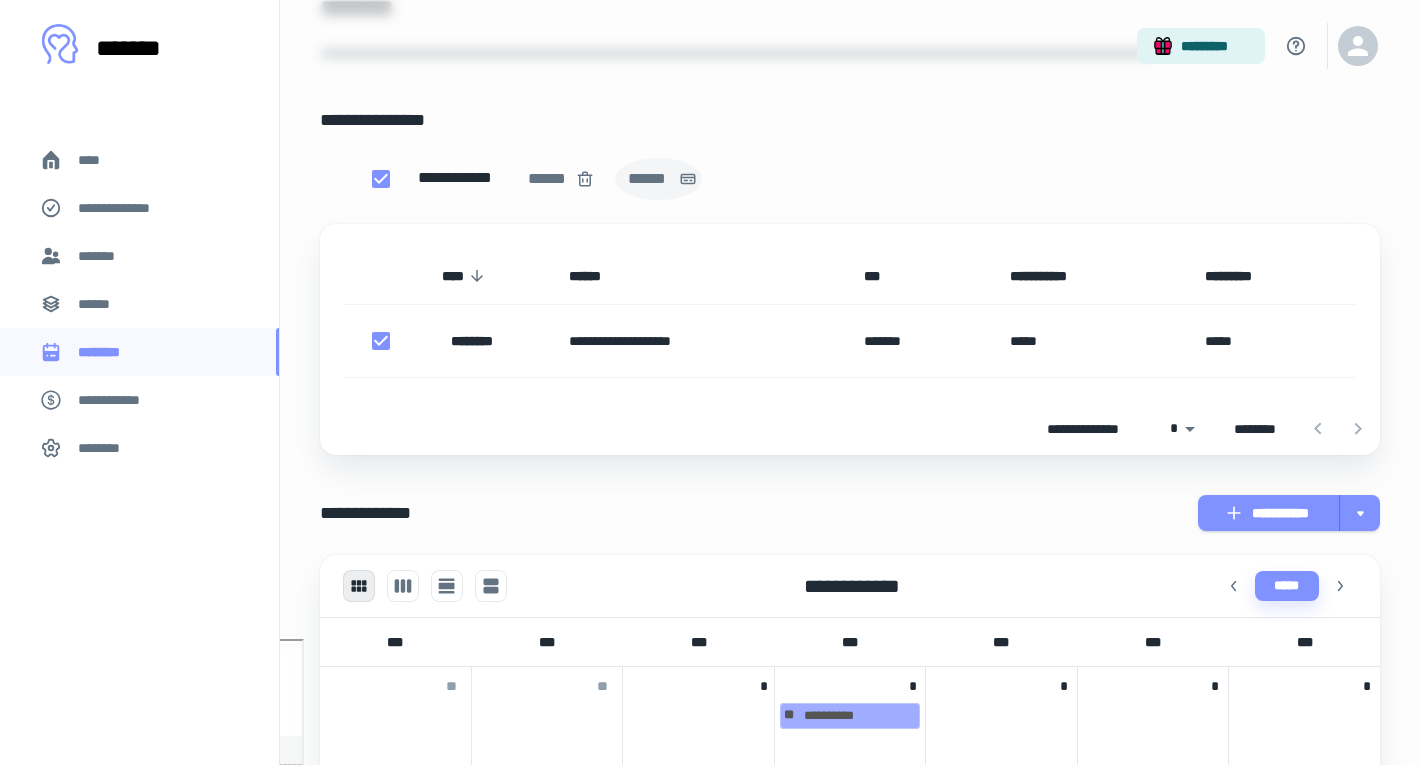 click on "******" at bounding box center (649, 179) 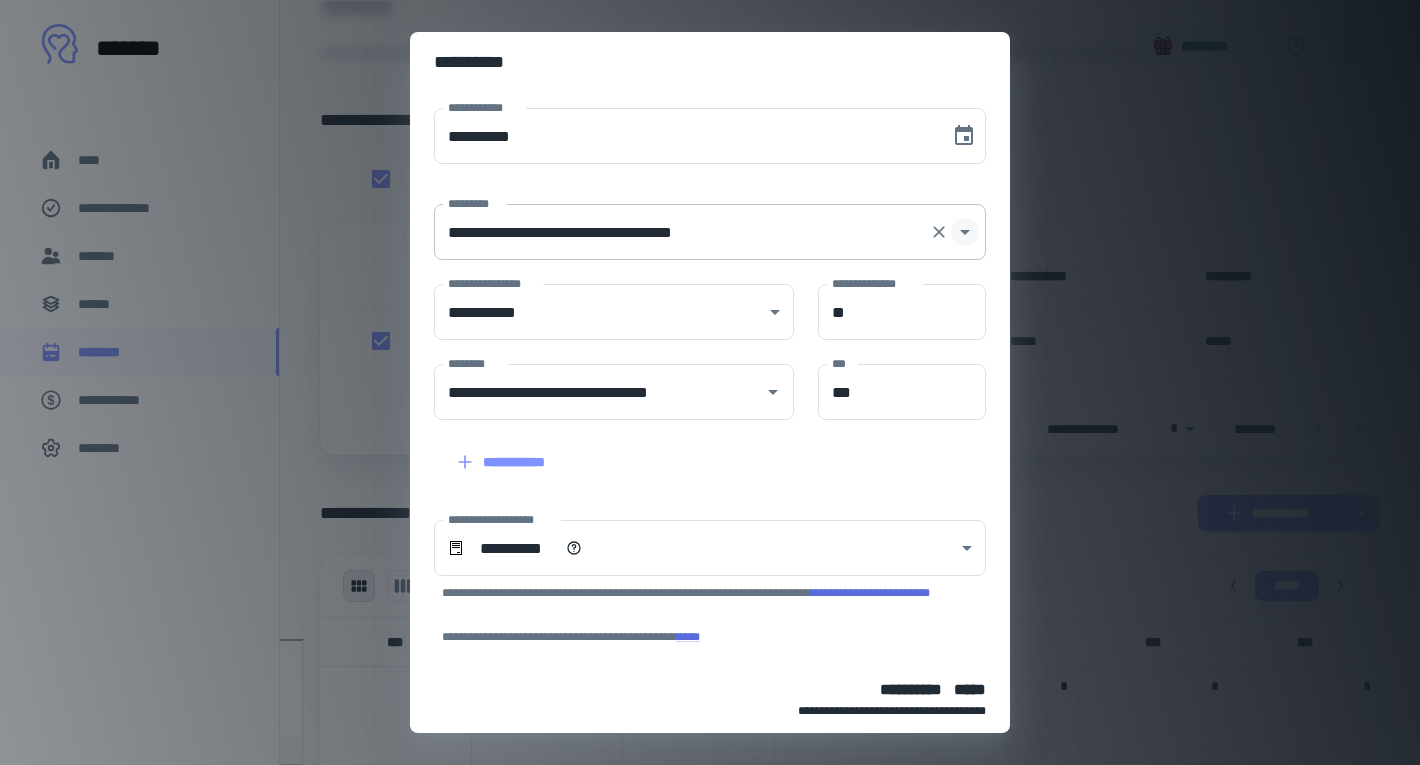 click 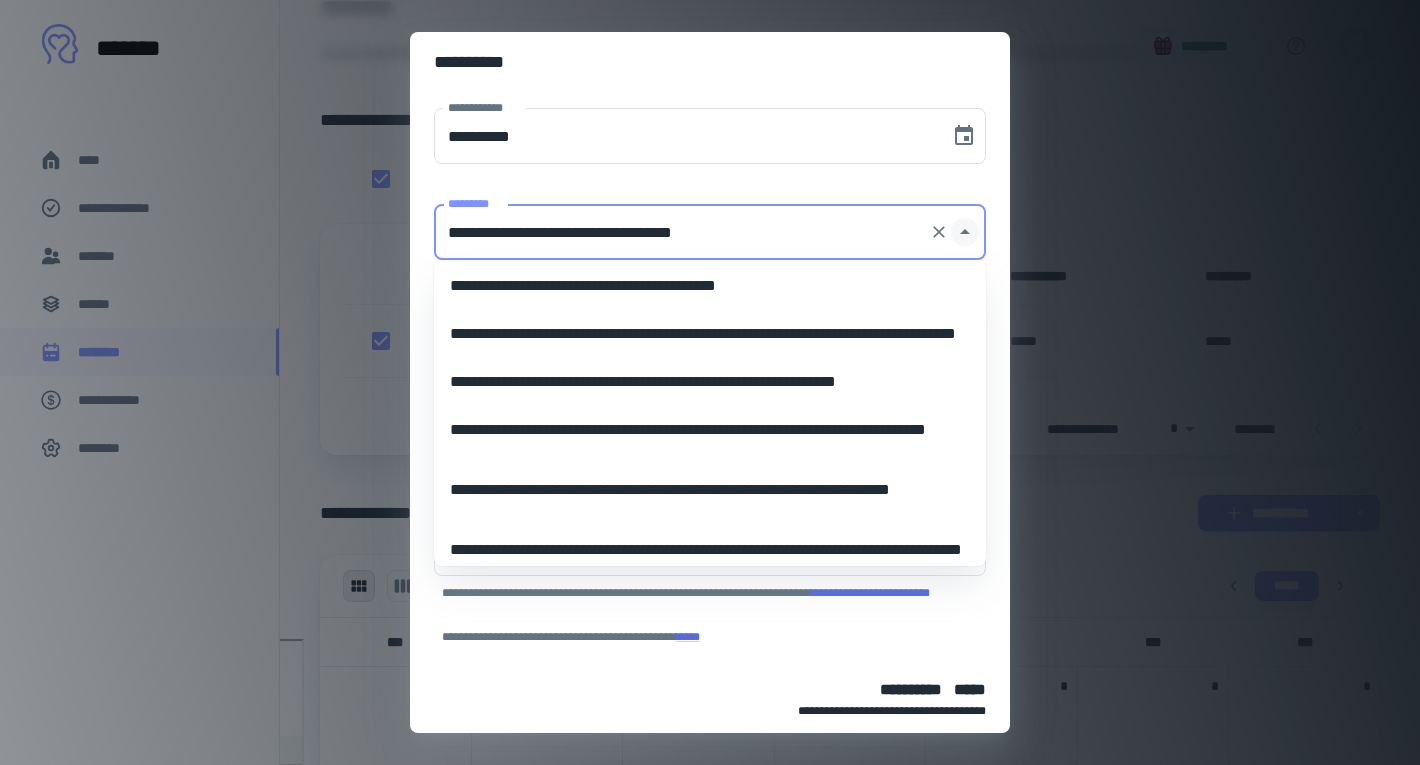 scroll, scrollTop: 4334, scrollLeft: 0, axis: vertical 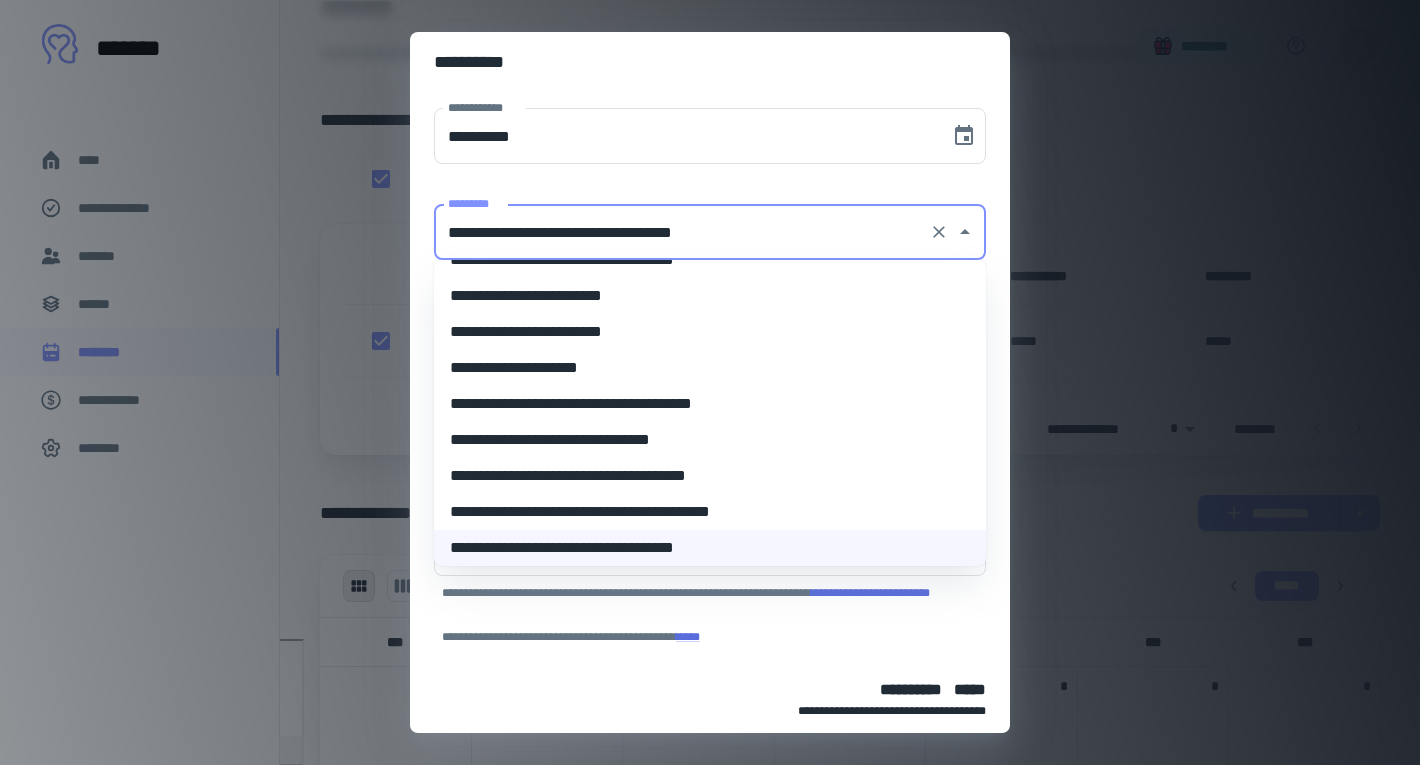 click on "**********" at bounding box center [710, 412] 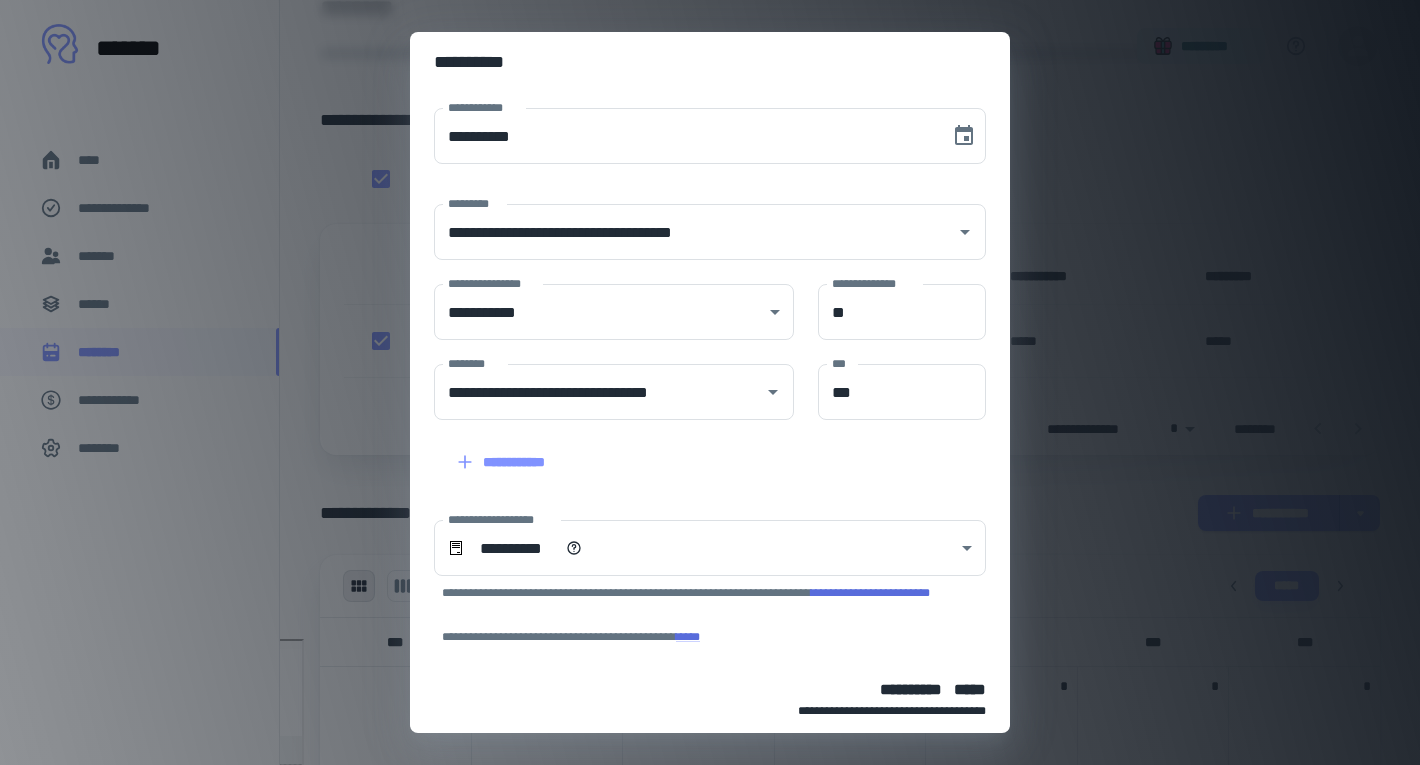 scroll, scrollTop: 91, scrollLeft: 0, axis: vertical 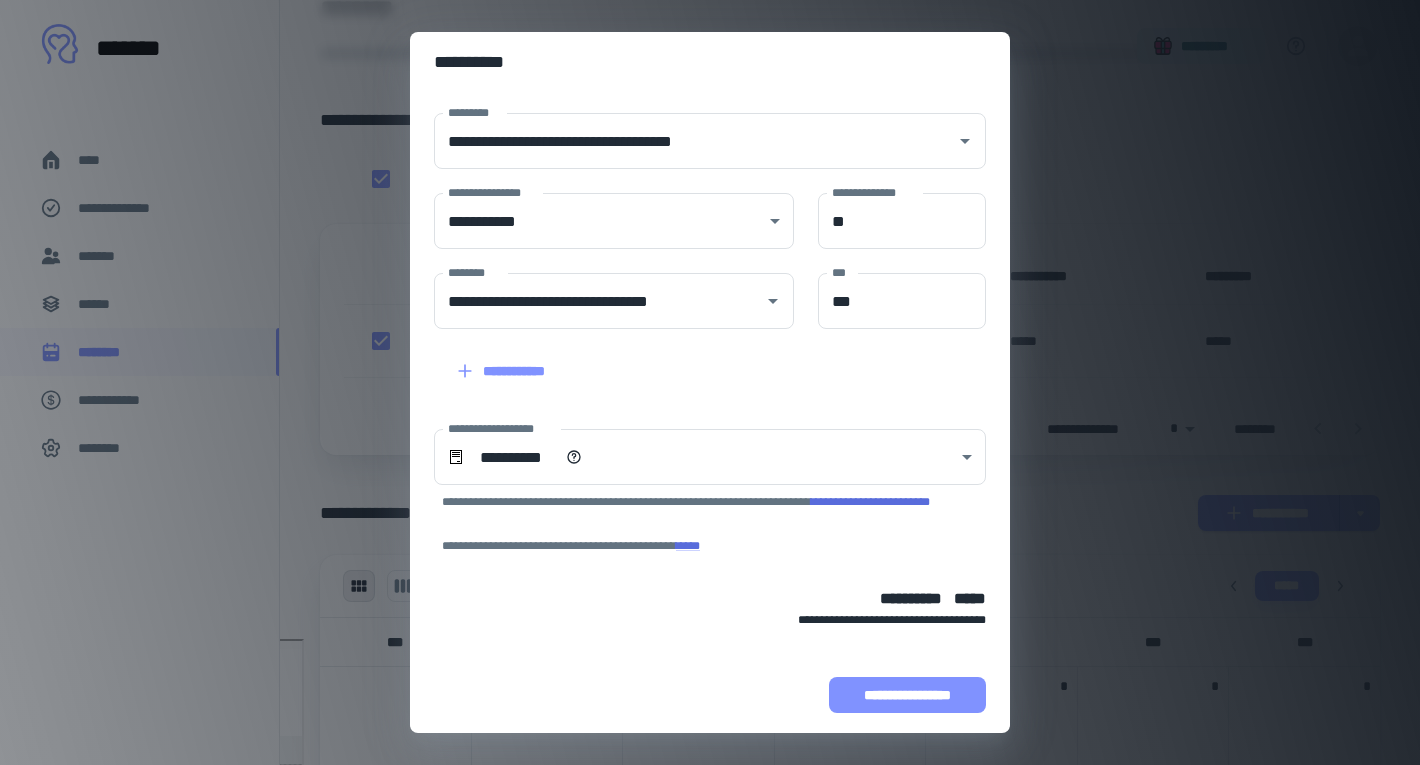 click on "**********" at bounding box center [907, 695] 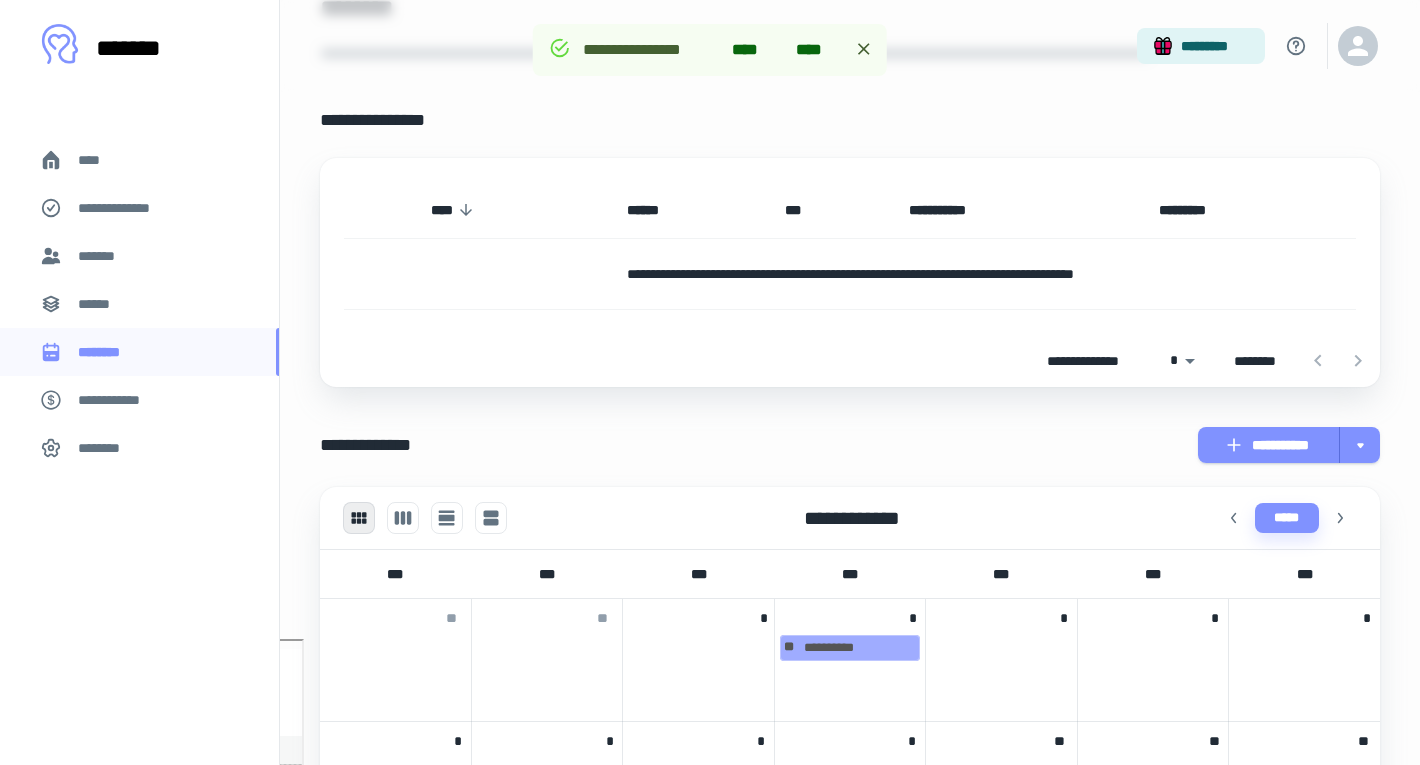 scroll, scrollTop: 217, scrollLeft: 0, axis: vertical 